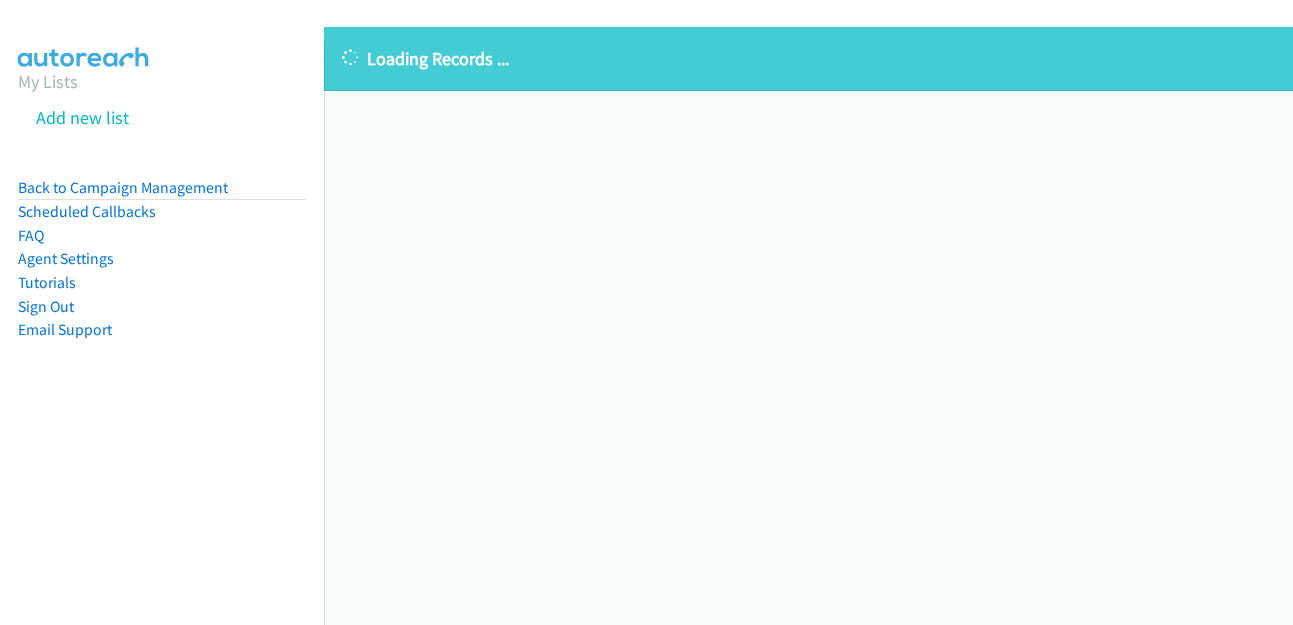 scroll, scrollTop: 0, scrollLeft: 0, axis: both 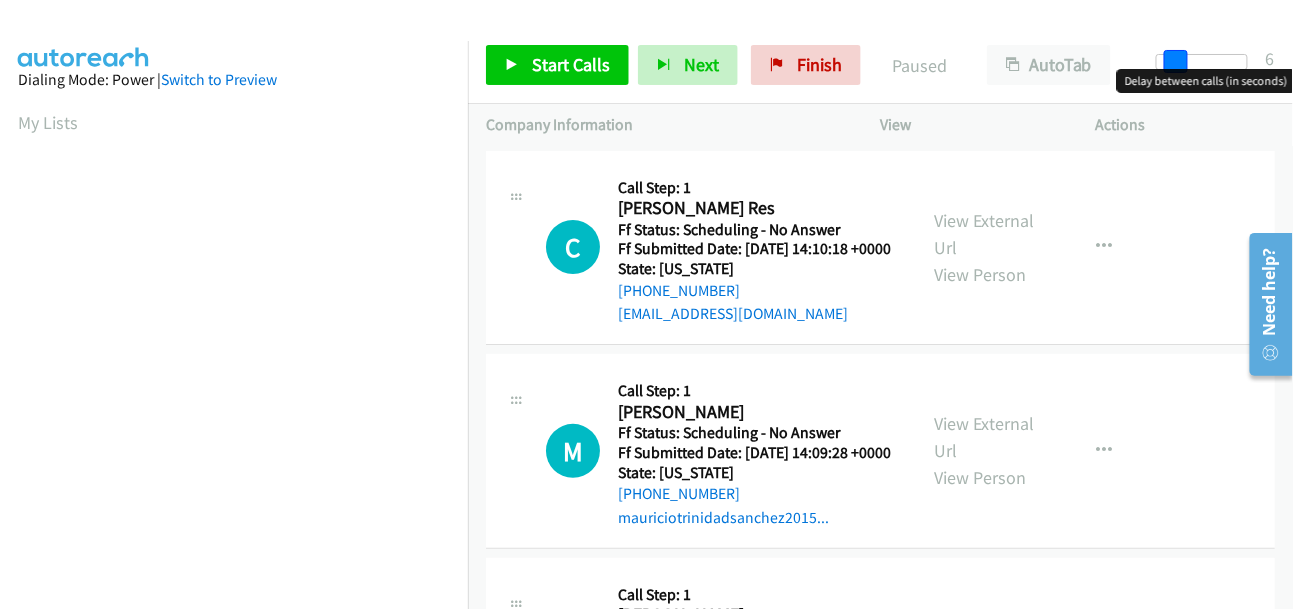 drag, startPoint x: 1173, startPoint y: 56, endPoint x: 1175, endPoint y: 68, distance: 12.165525 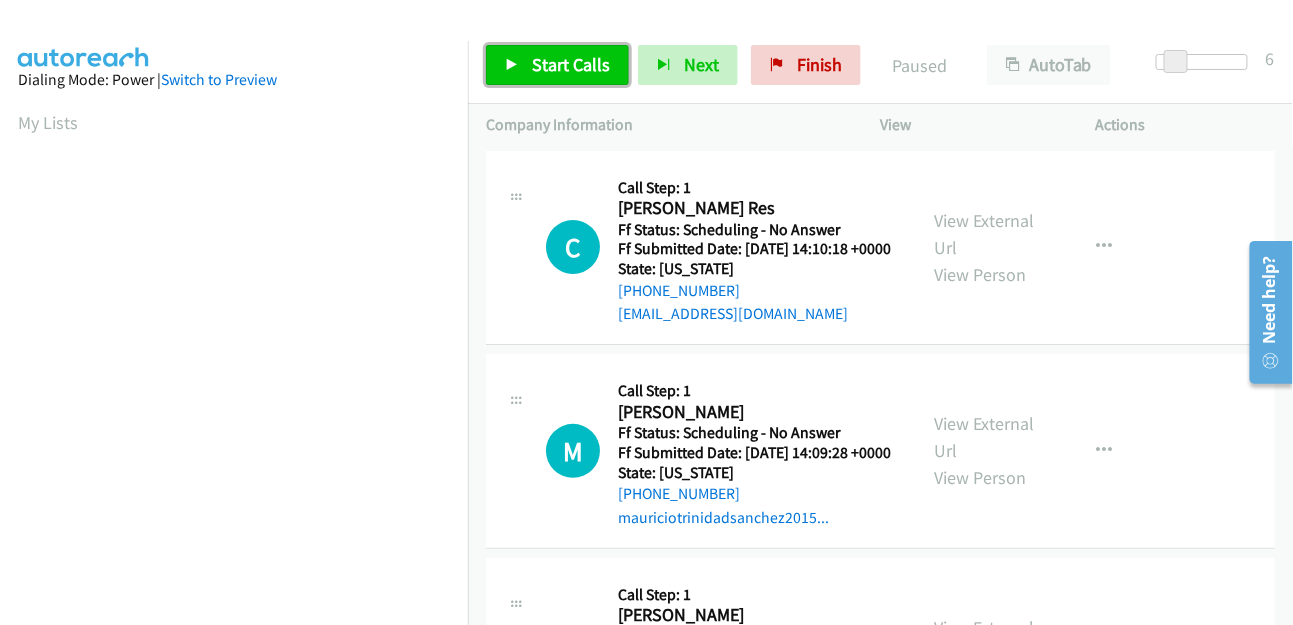 click on "Start Calls" at bounding box center (571, 64) 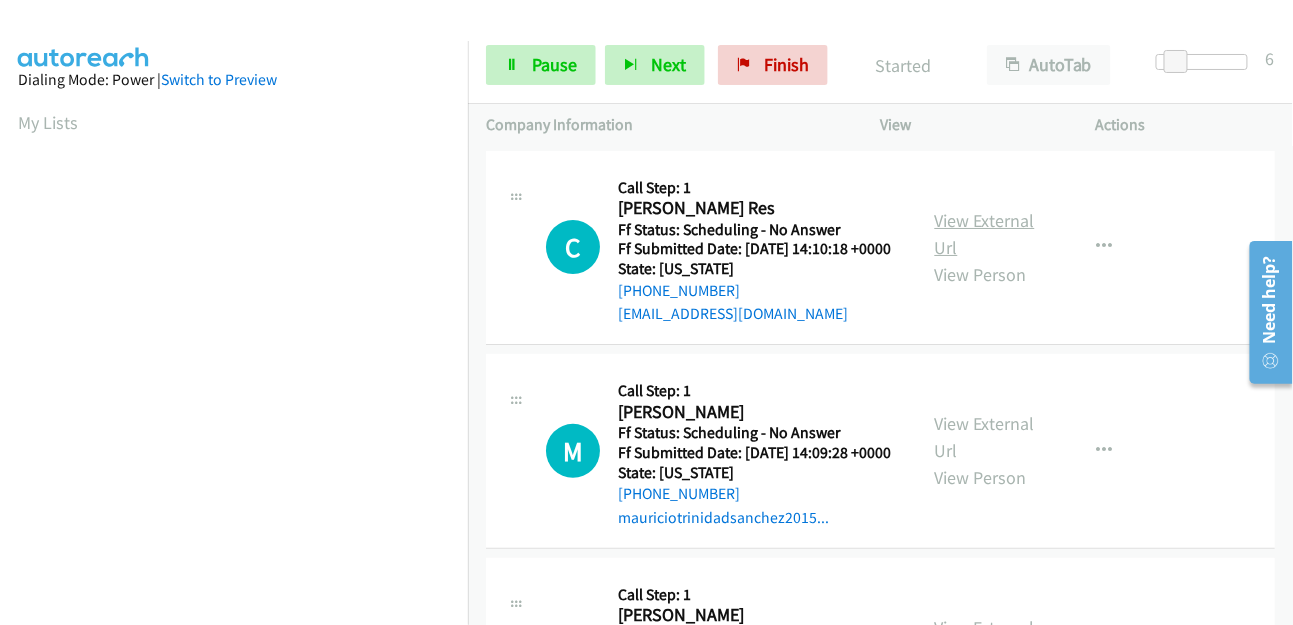 click on "View External Url" at bounding box center (985, 234) 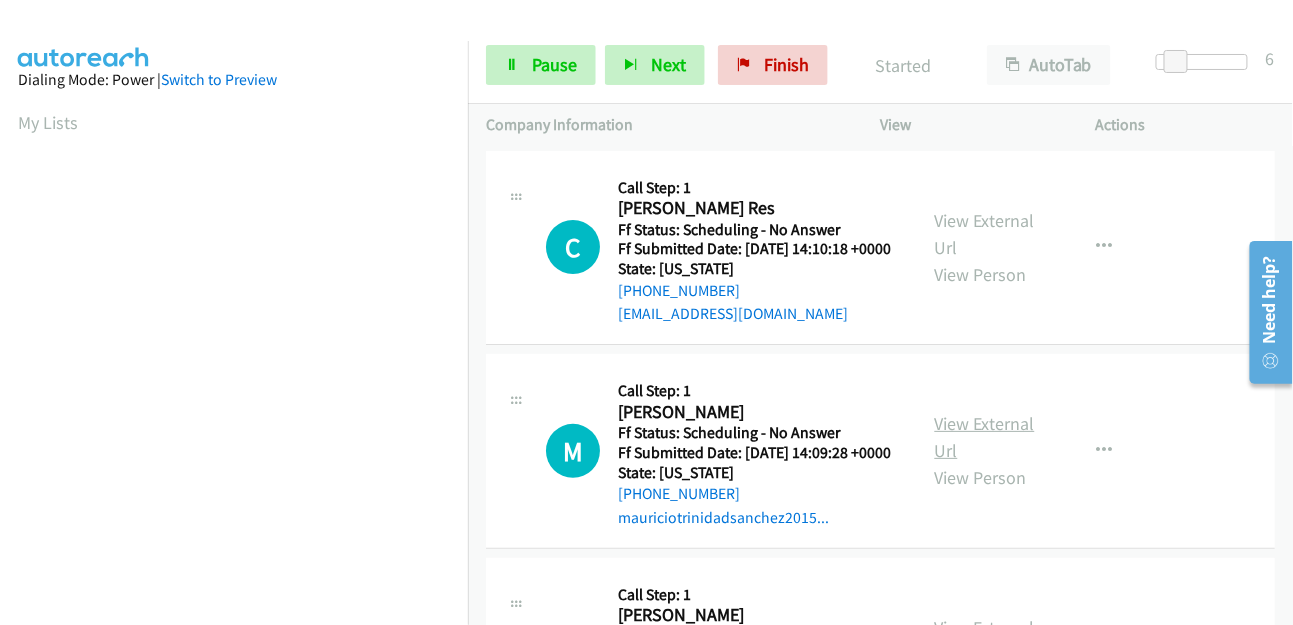 click on "View External Url" at bounding box center [985, 437] 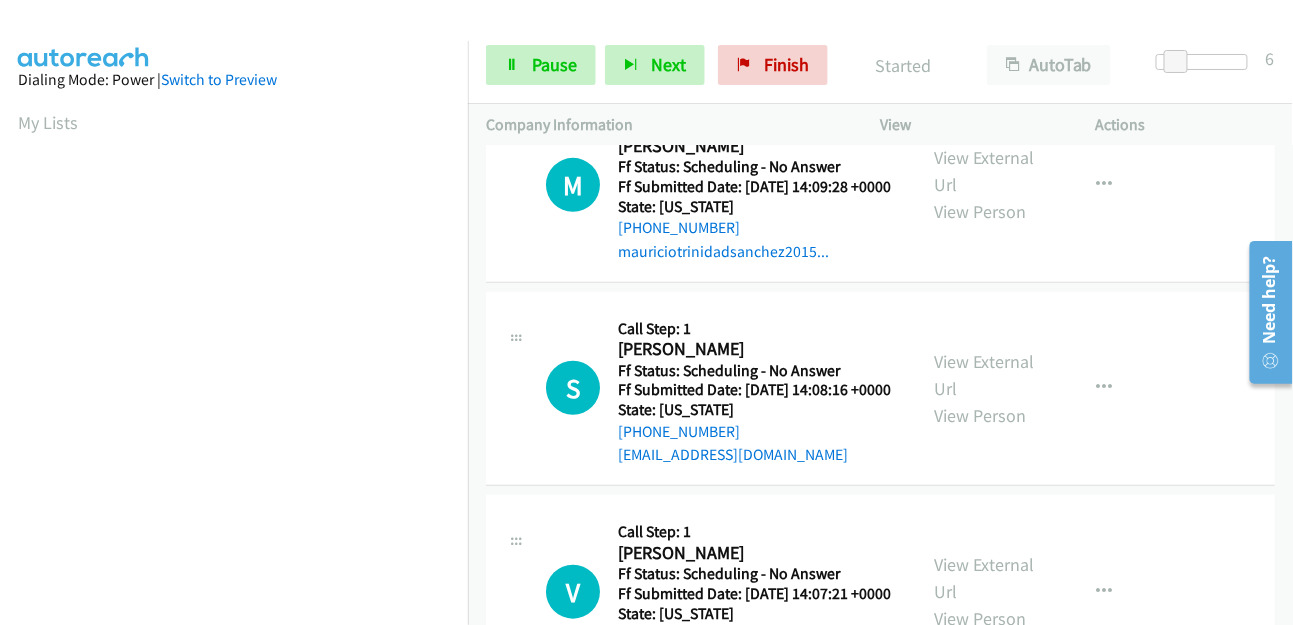 scroll, scrollTop: 333, scrollLeft: 0, axis: vertical 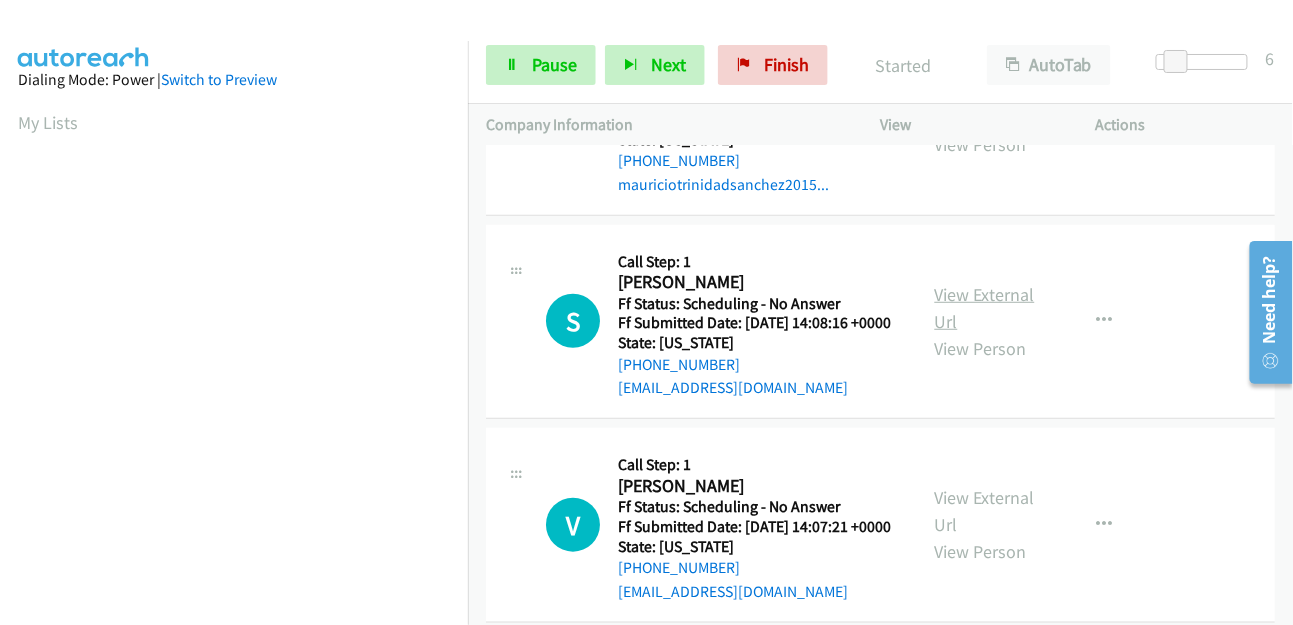 click on "View External Url" at bounding box center [985, 308] 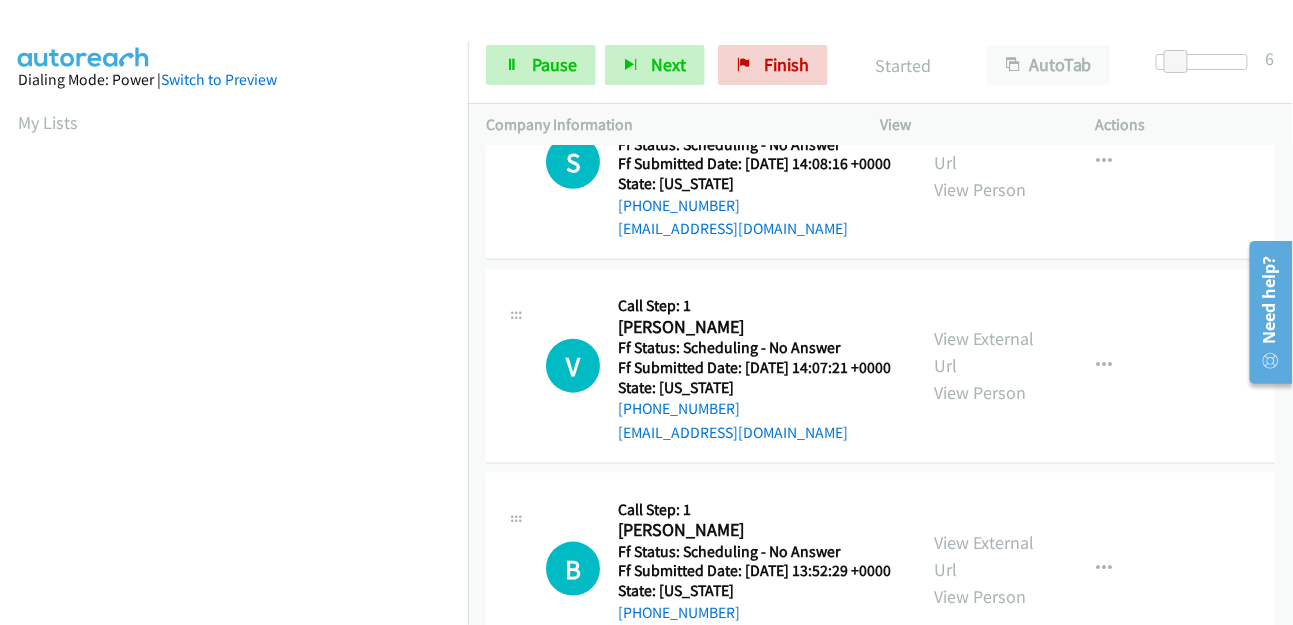 scroll, scrollTop: 555, scrollLeft: 0, axis: vertical 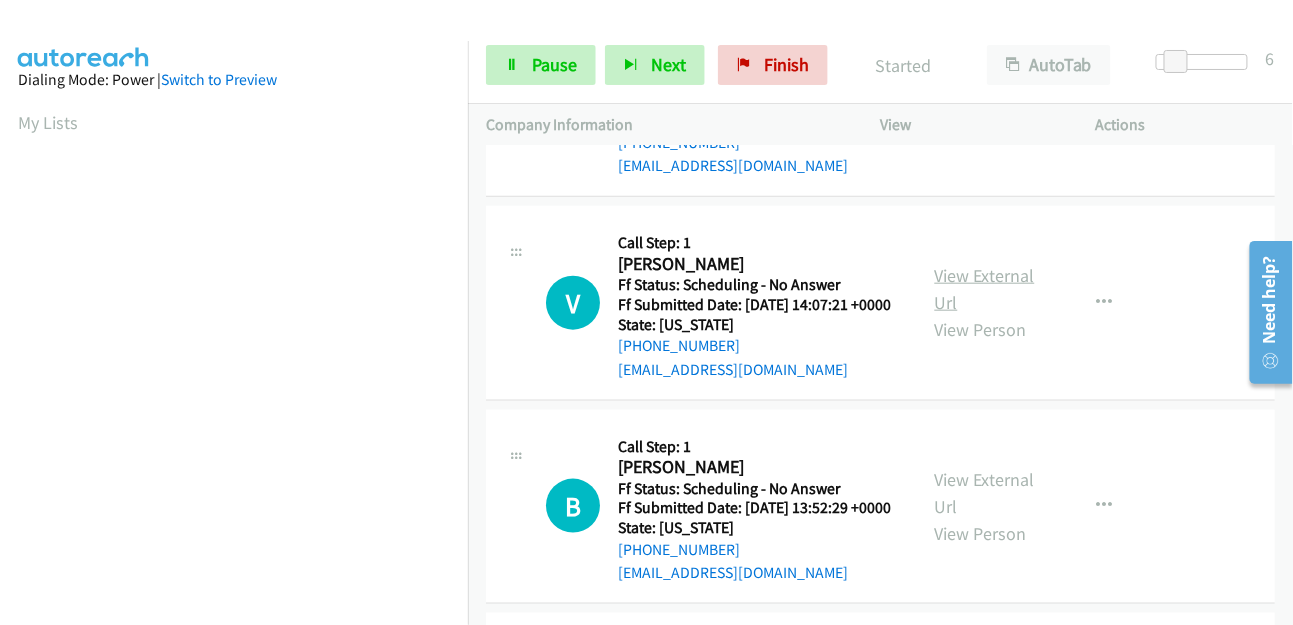 click on "View External Url" at bounding box center (985, 289) 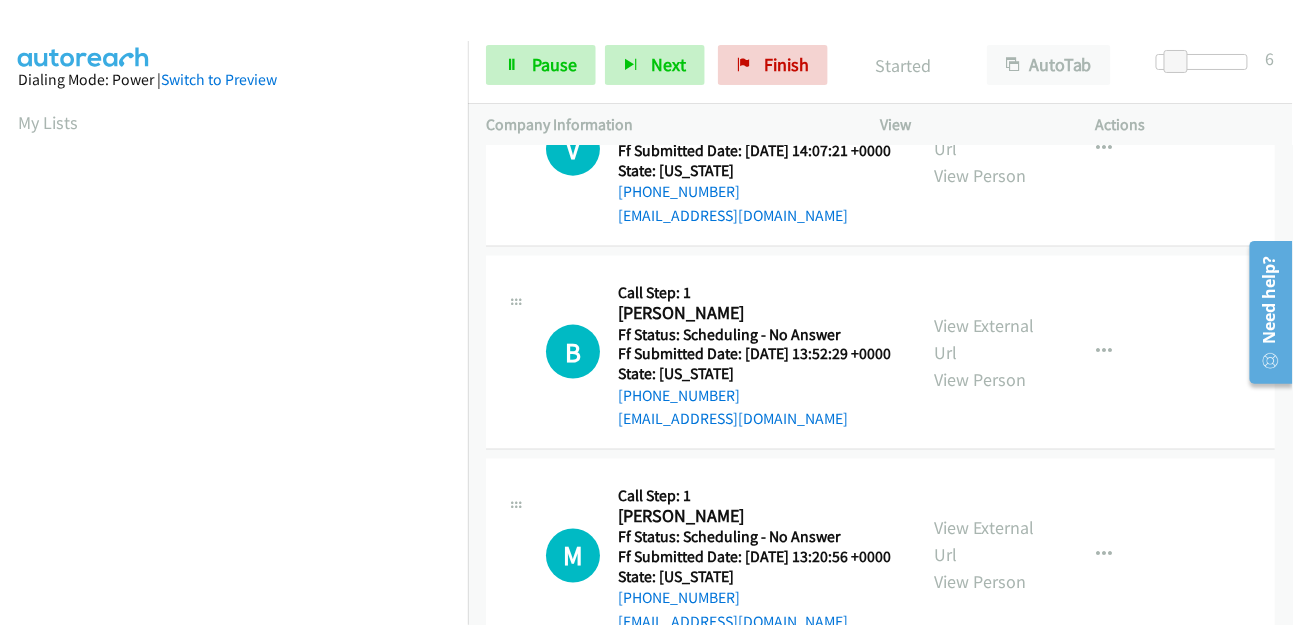 scroll, scrollTop: 777, scrollLeft: 0, axis: vertical 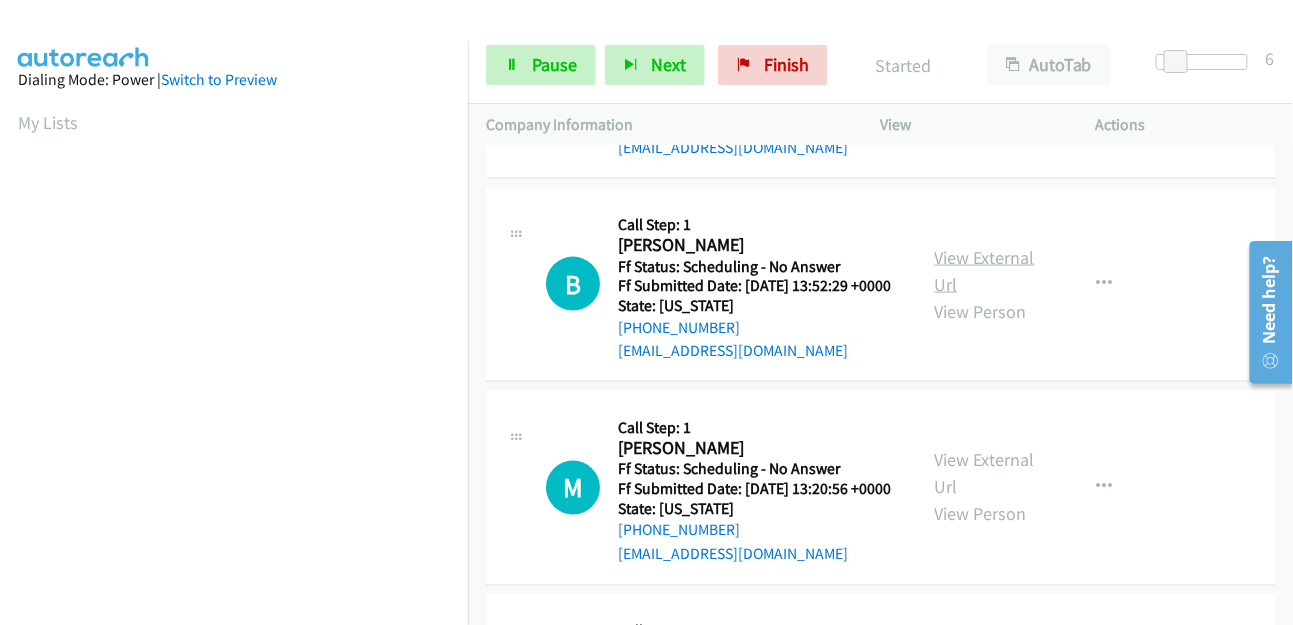 click on "View External Url" at bounding box center [985, 271] 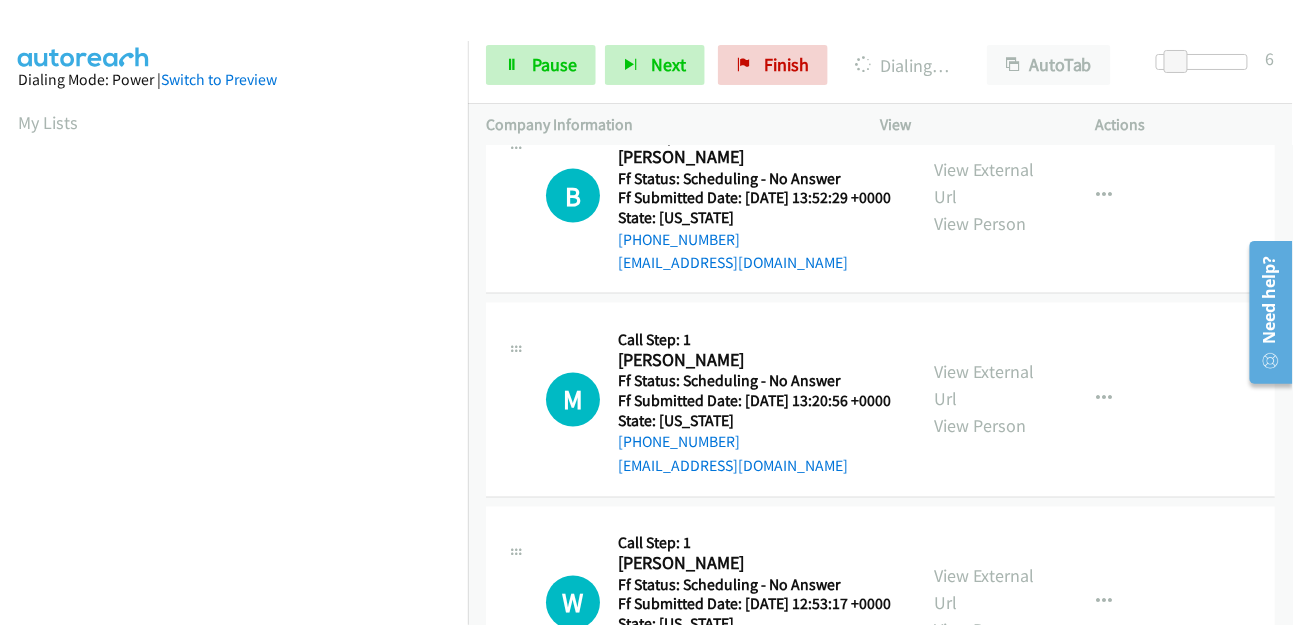 scroll, scrollTop: 1000, scrollLeft: 0, axis: vertical 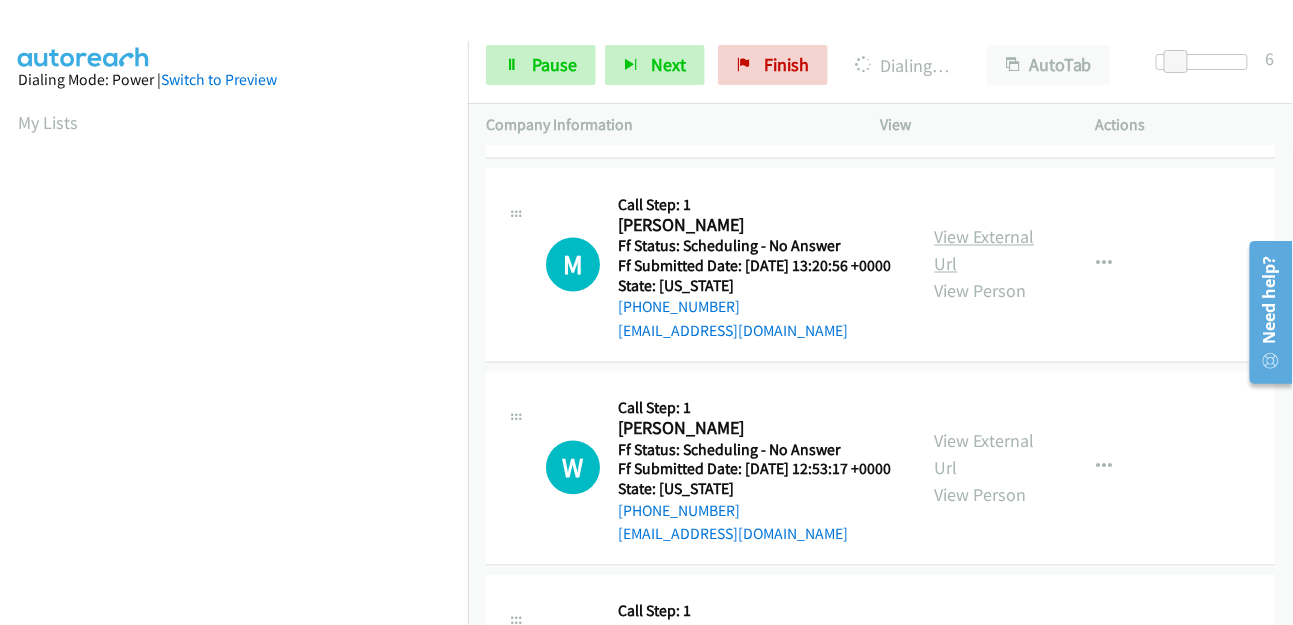 click on "View External Url" at bounding box center [985, 251] 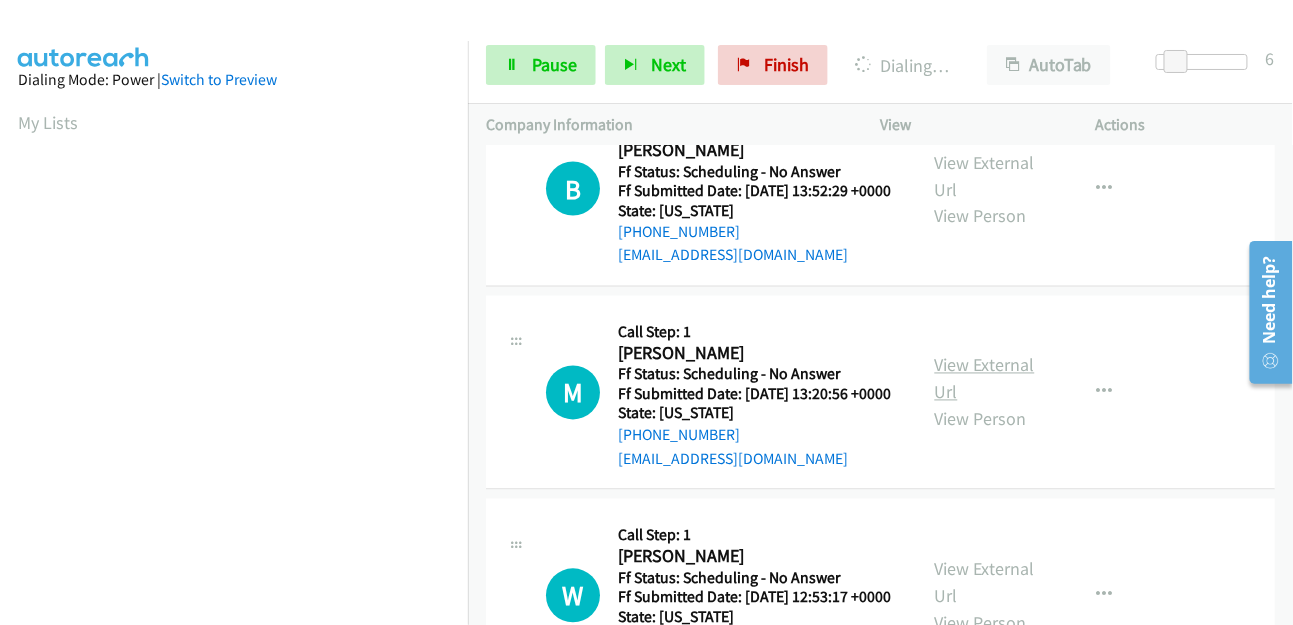 scroll, scrollTop: 498, scrollLeft: 0, axis: vertical 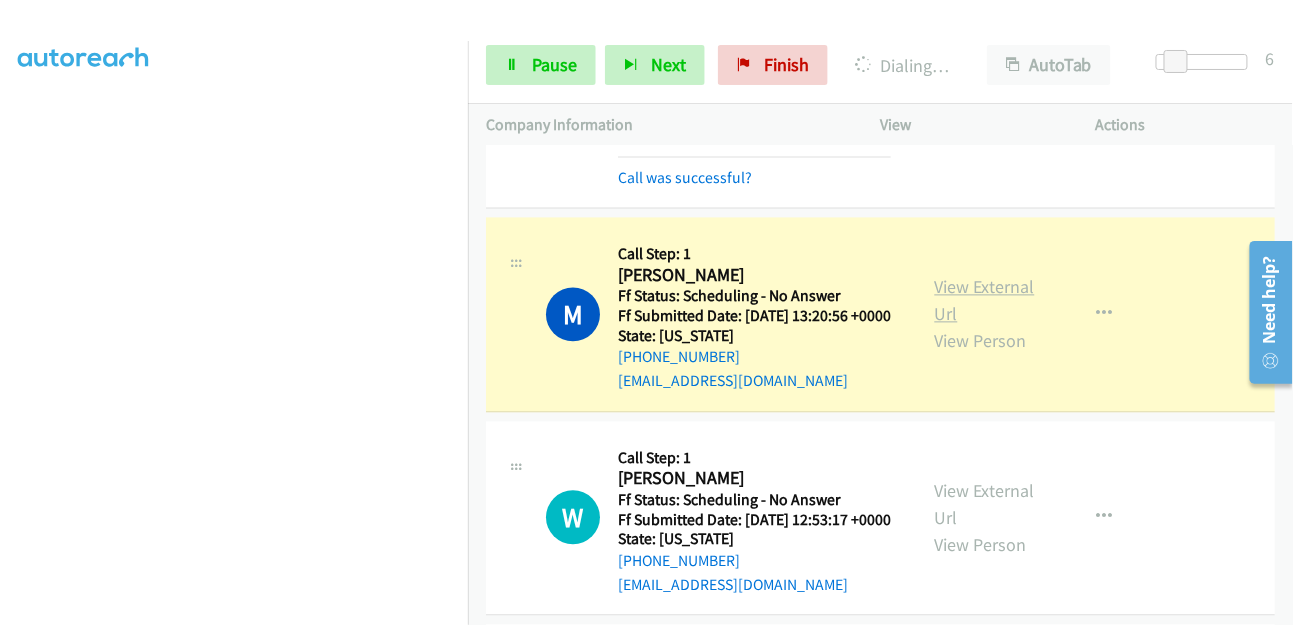 click on "View External Url" at bounding box center (985, 301) 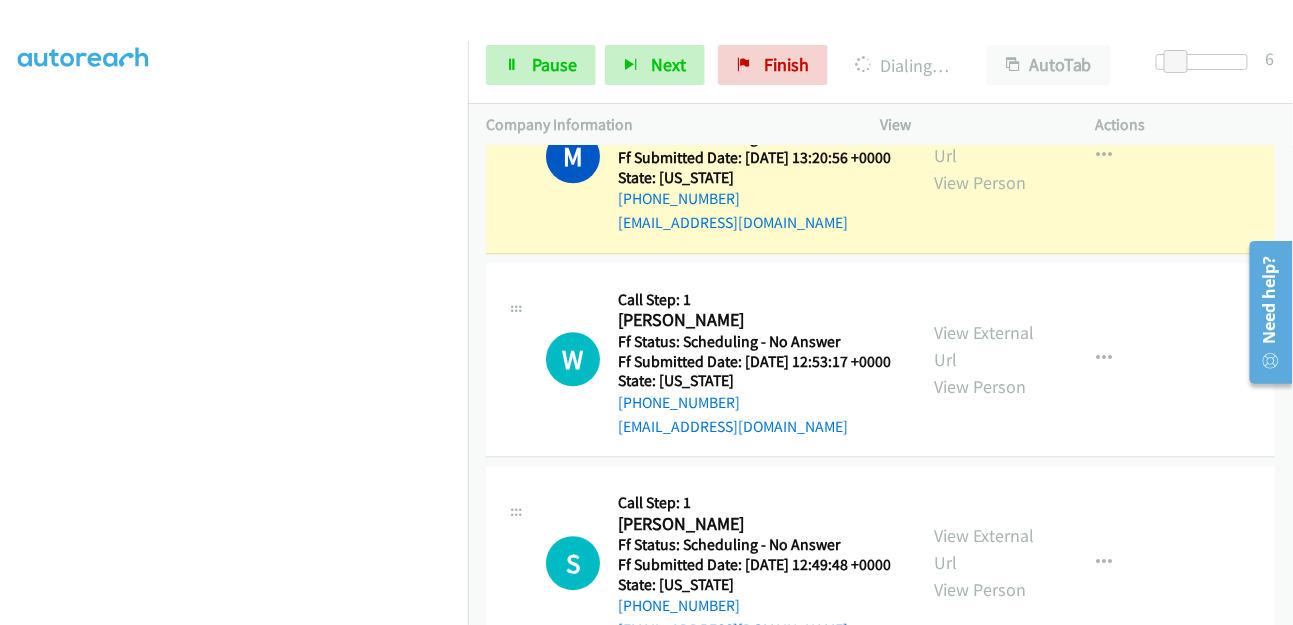 scroll, scrollTop: 1385, scrollLeft: 0, axis: vertical 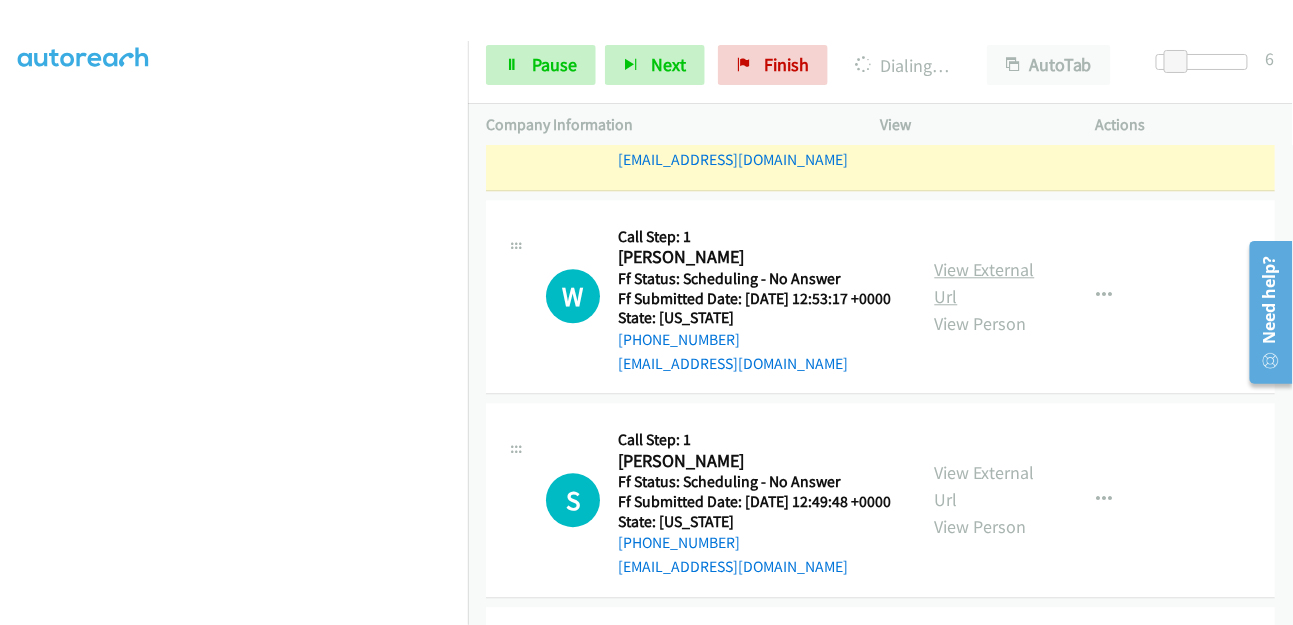 click on "View External Url" at bounding box center [985, 283] 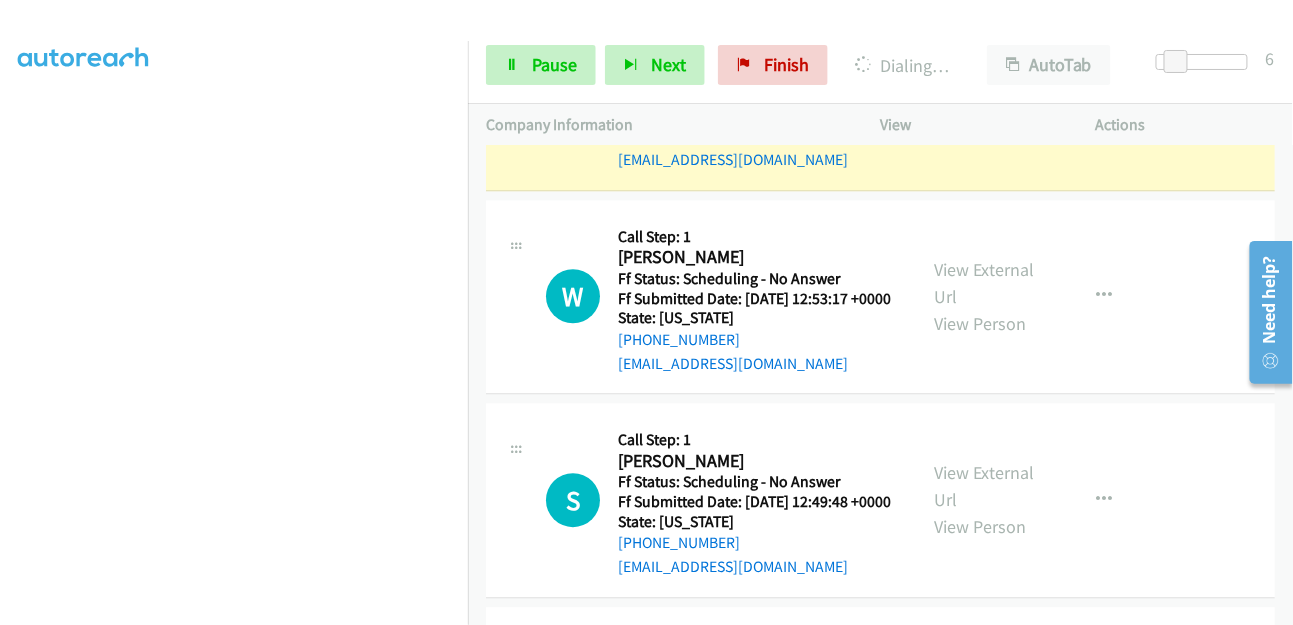 scroll, scrollTop: 1608, scrollLeft: 0, axis: vertical 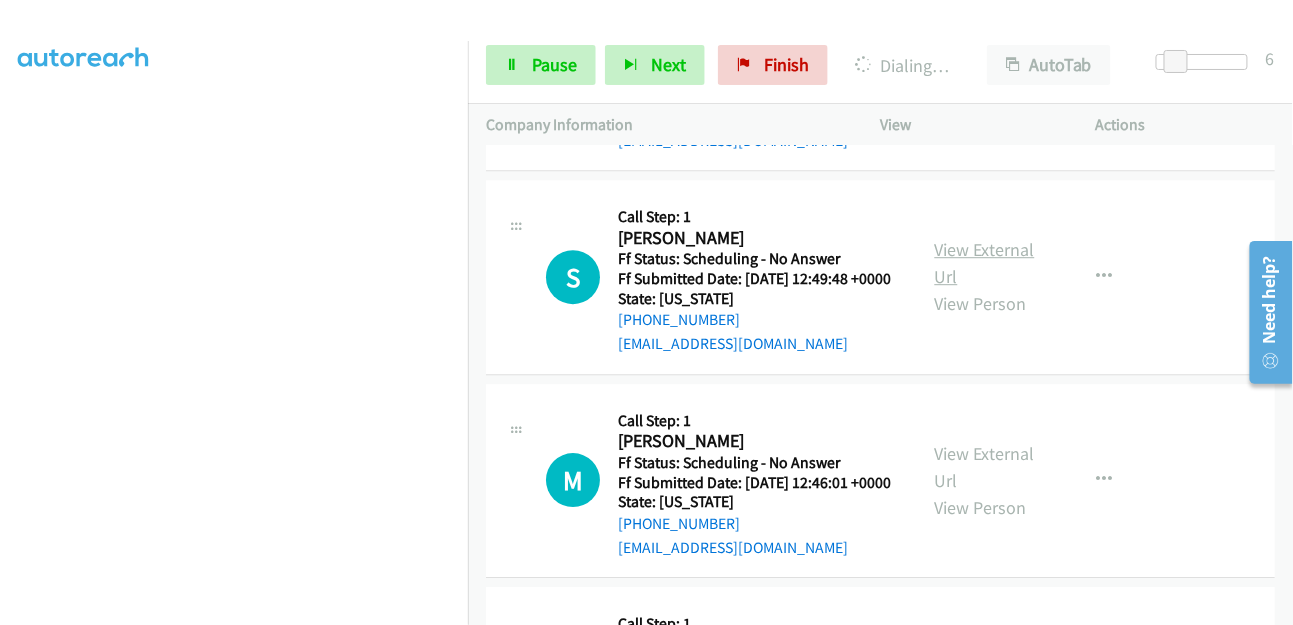 click on "View External Url" at bounding box center [985, 263] 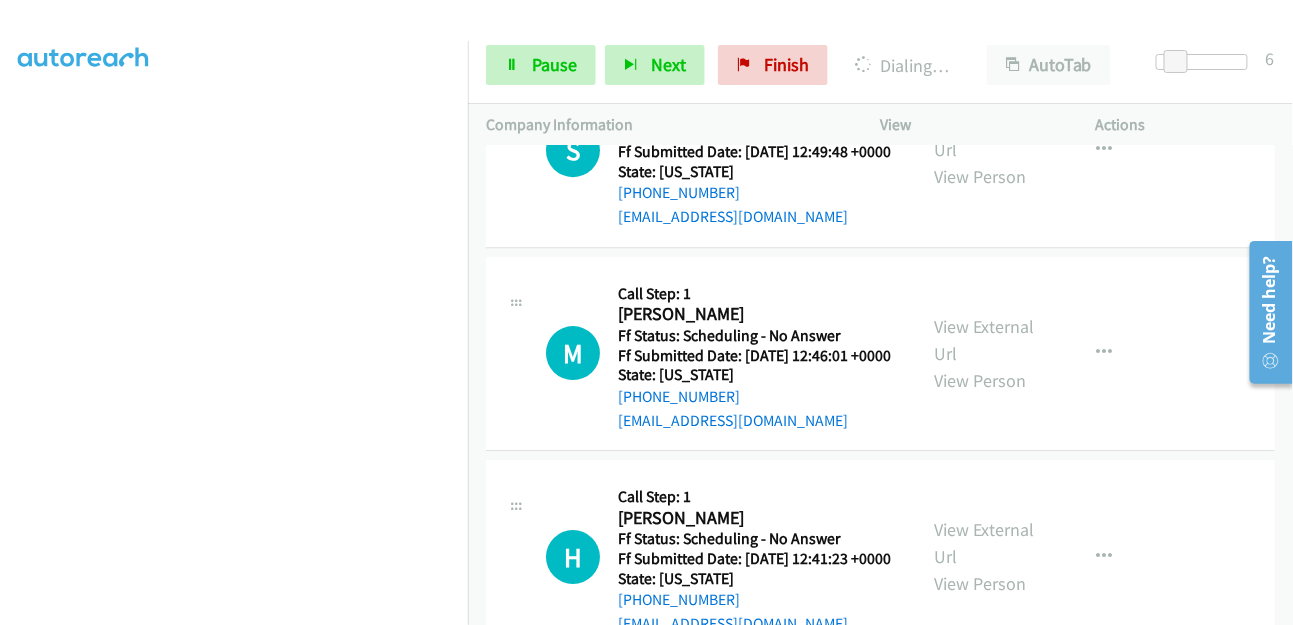 scroll, scrollTop: 1830, scrollLeft: 0, axis: vertical 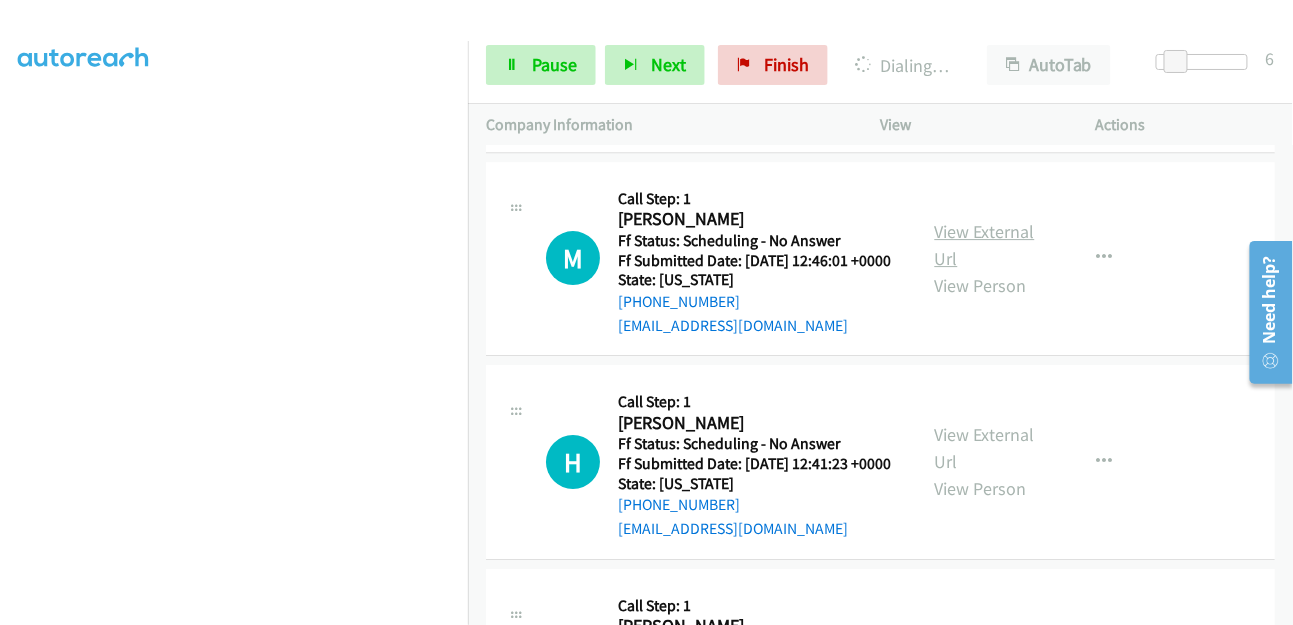 click on "View External Url" at bounding box center [985, 245] 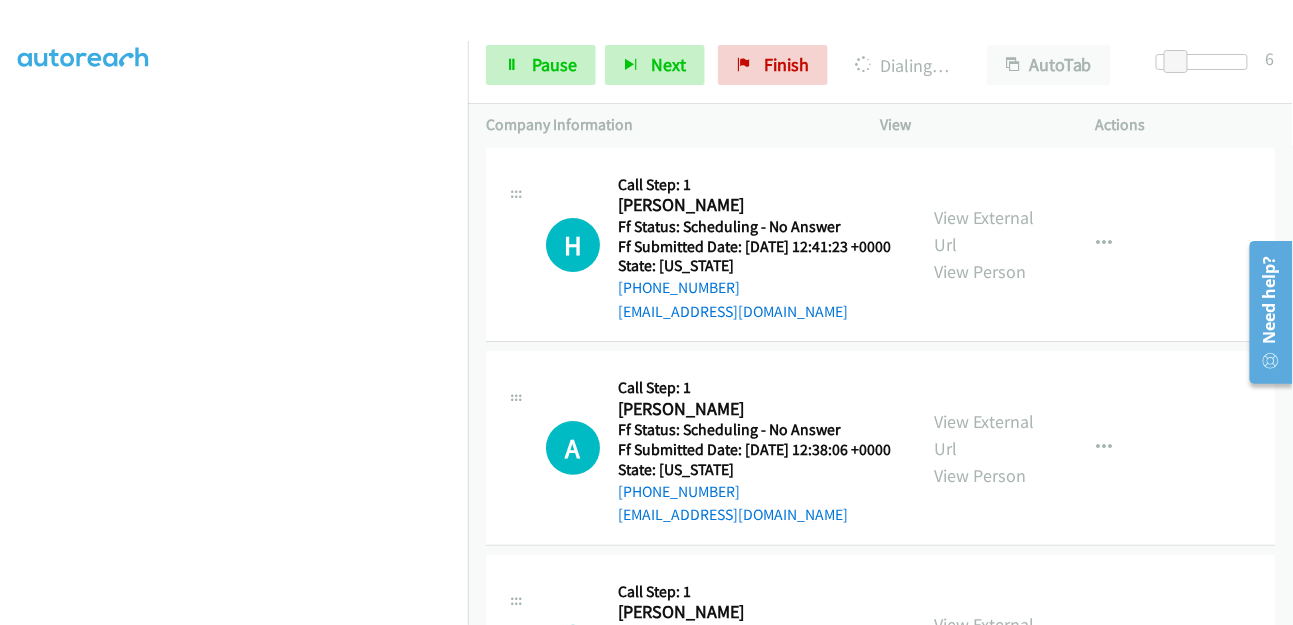 scroll, scrollTop: 2094, scrollLeft: 0, axis: vertical 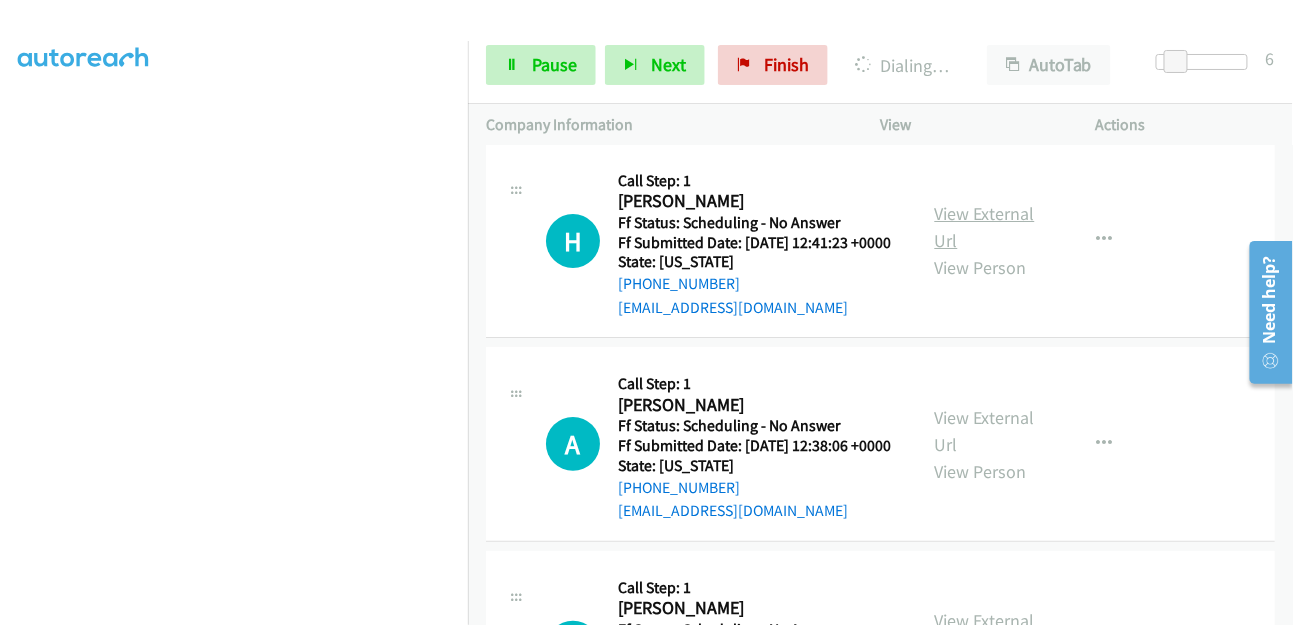 click on "View External Url" at bounding box center (985, 227) 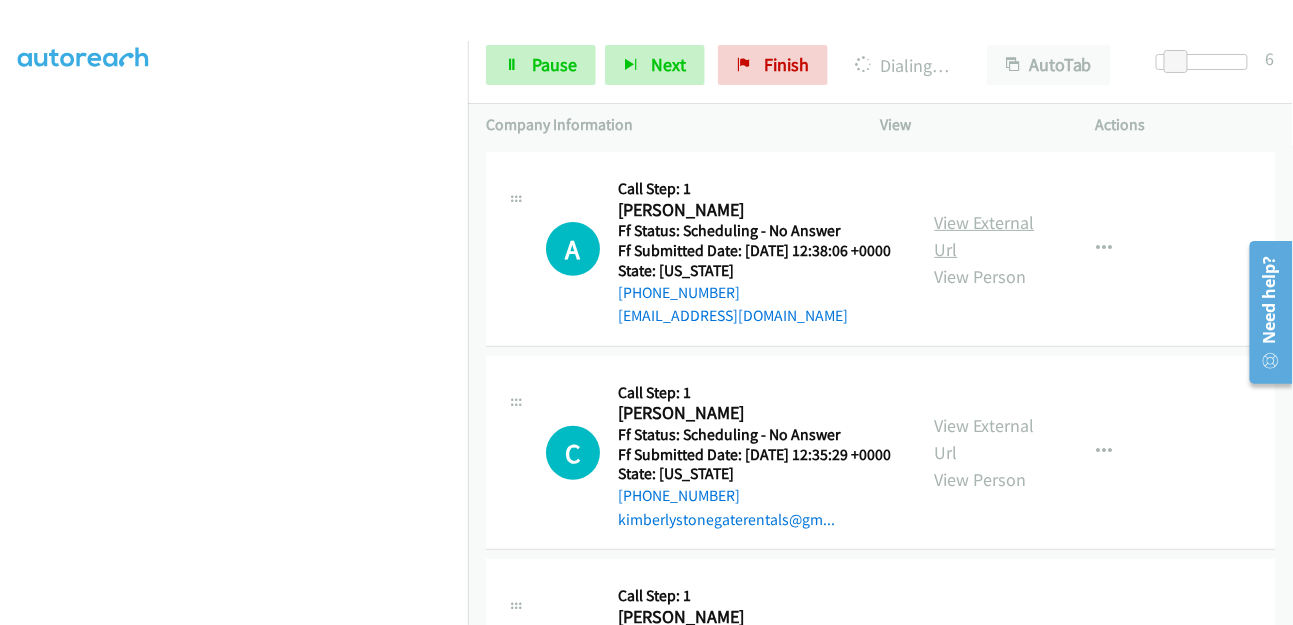 scroll, scrollTop: 2316, scrollLeft: 0, axis: vertical 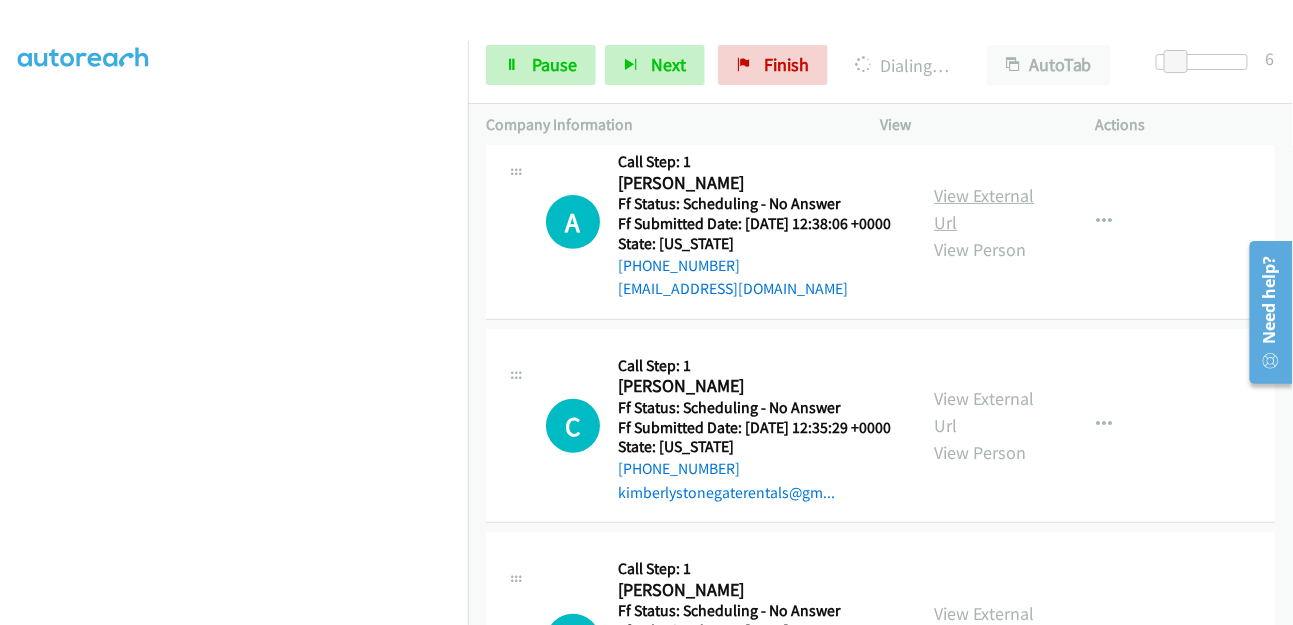 click on "View External Url" at bounding box center [985, 209] 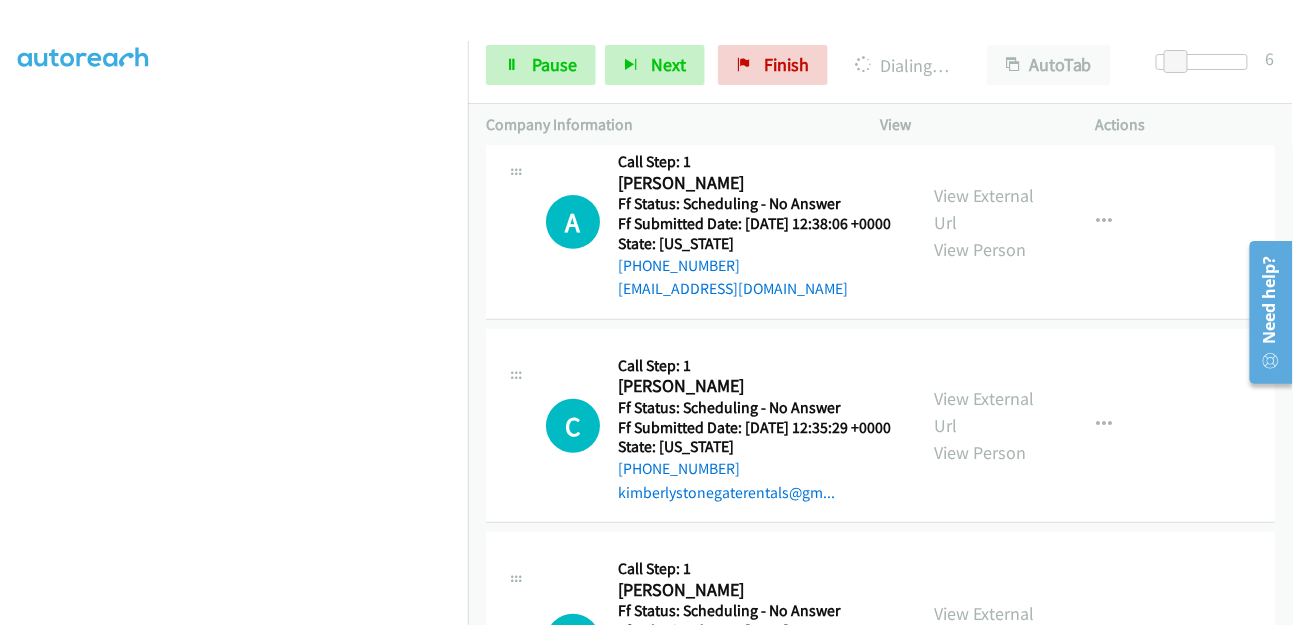scroll, scrollTop: 2538, scrollLeft: 0, axis: vertical 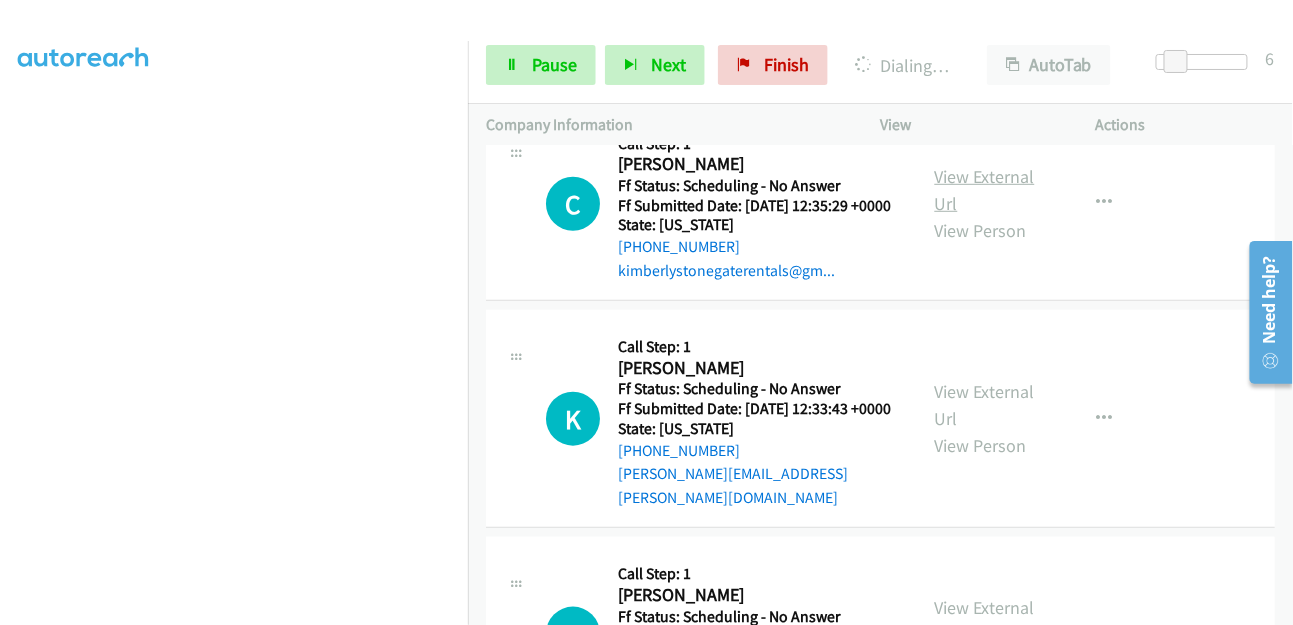 click on "View External Url" at bounding box center [985, 190] 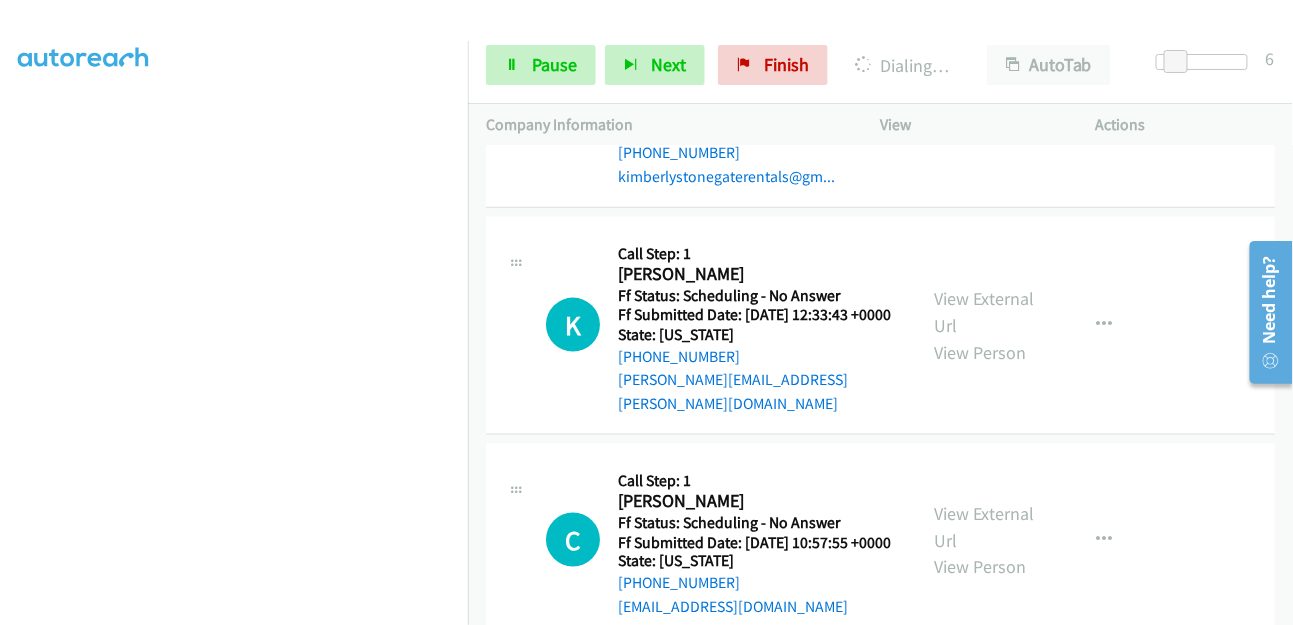 scroll, scrollTop: 2845, scrollLeft: 0, axis: vertical 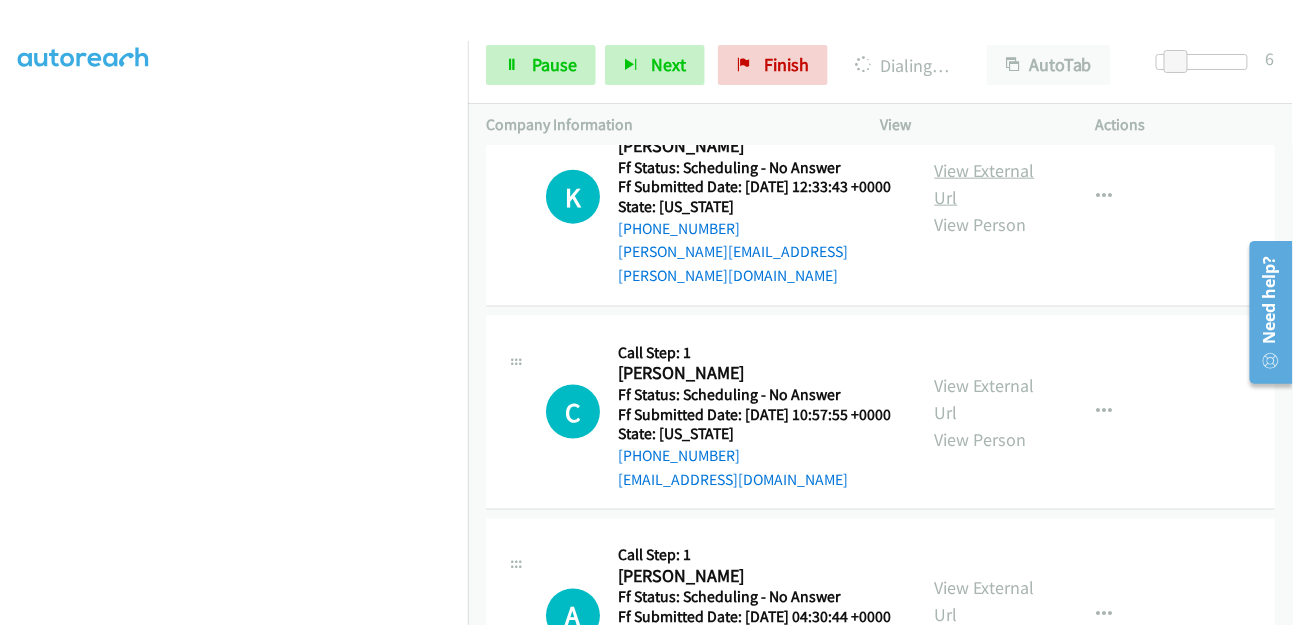 click on "View External Url" at bounding box center [985, 184] 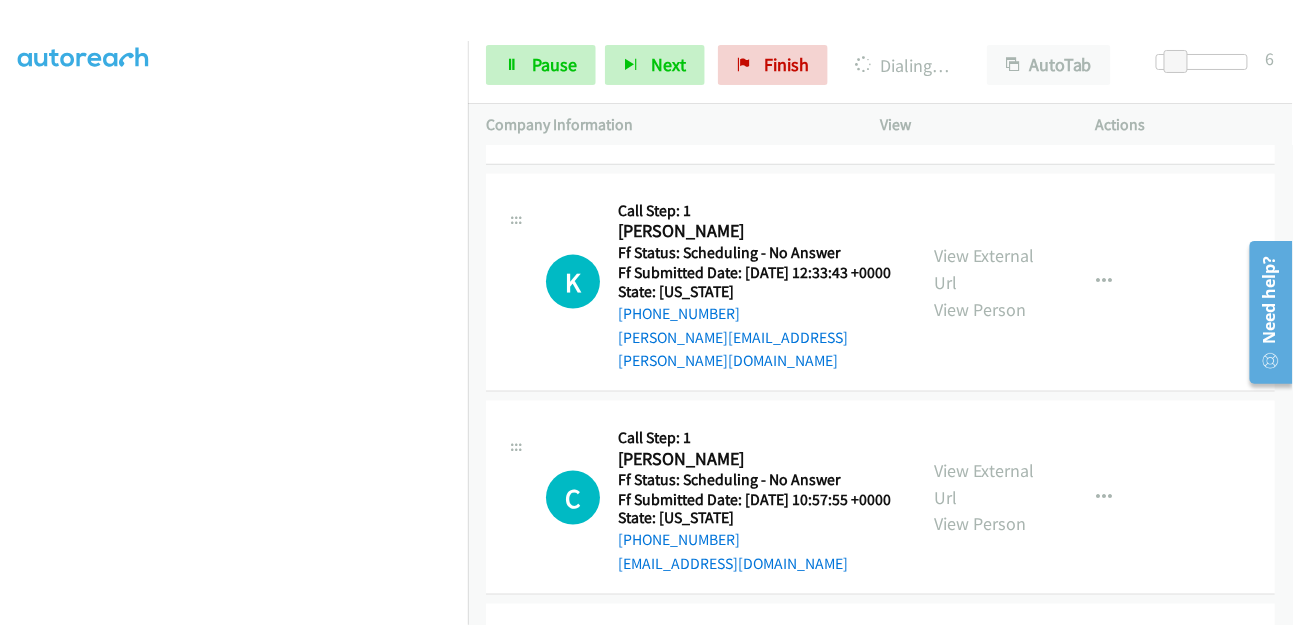 scroll, scrollTop: 2929, scrollLeft: 0, axis: vertical 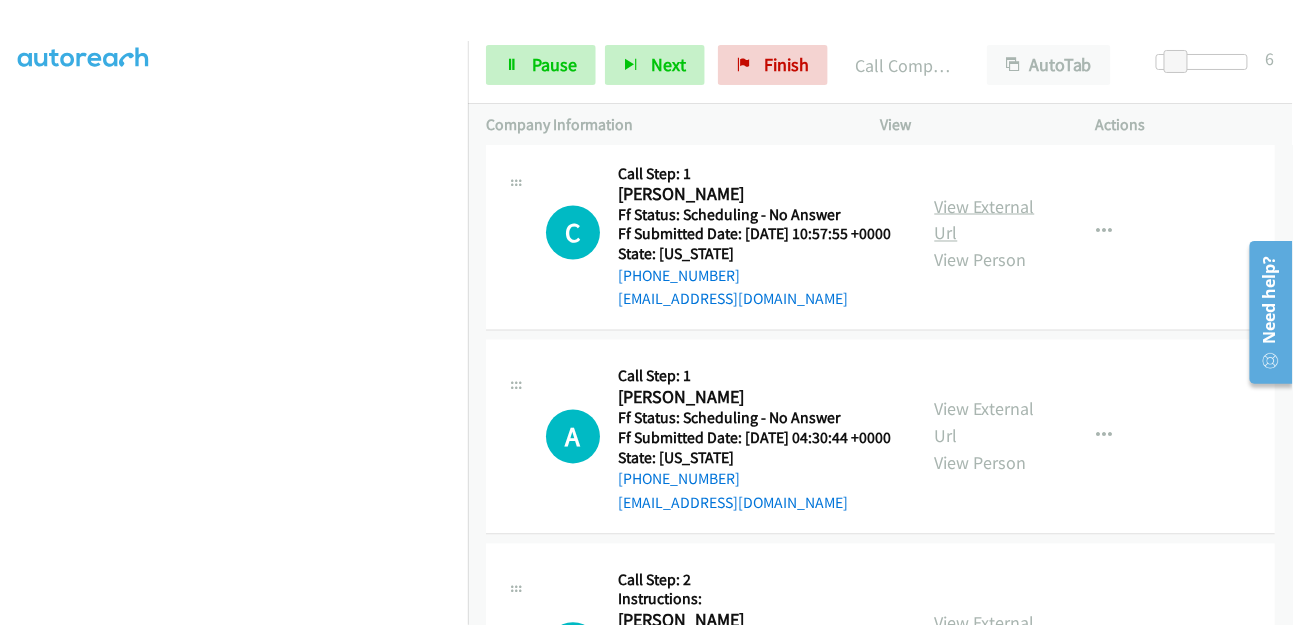 click on "View External Url" at bounding box center (985, 220) 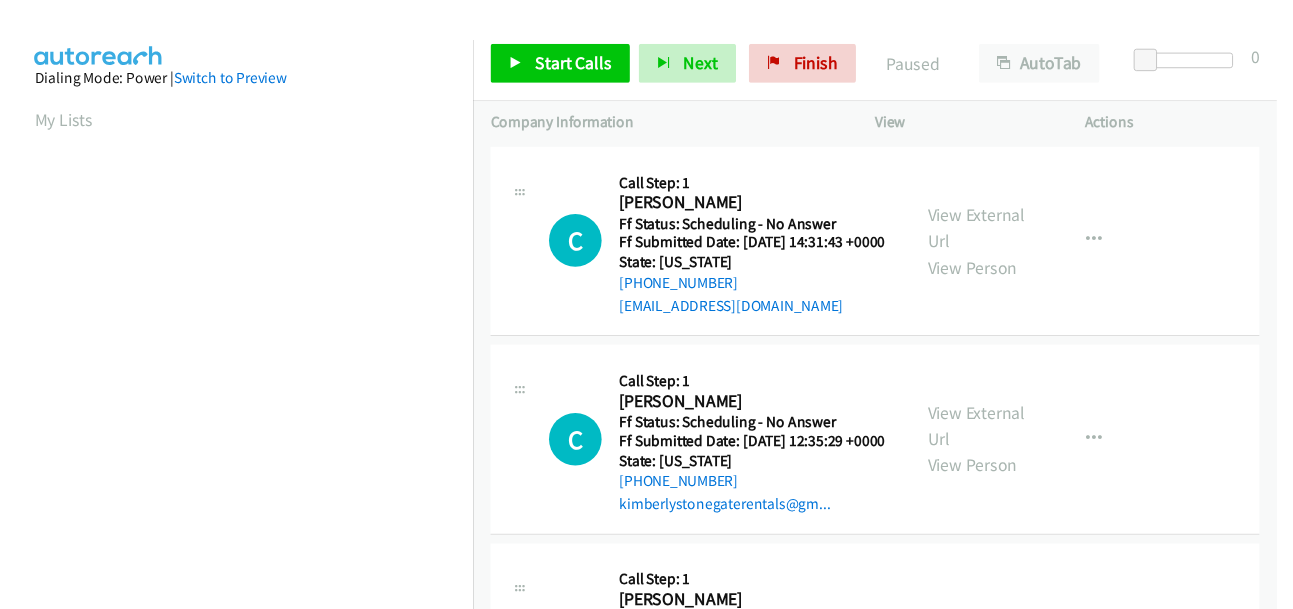 scroll, scrollTop: 0, scrollLeft: 0, axis: both 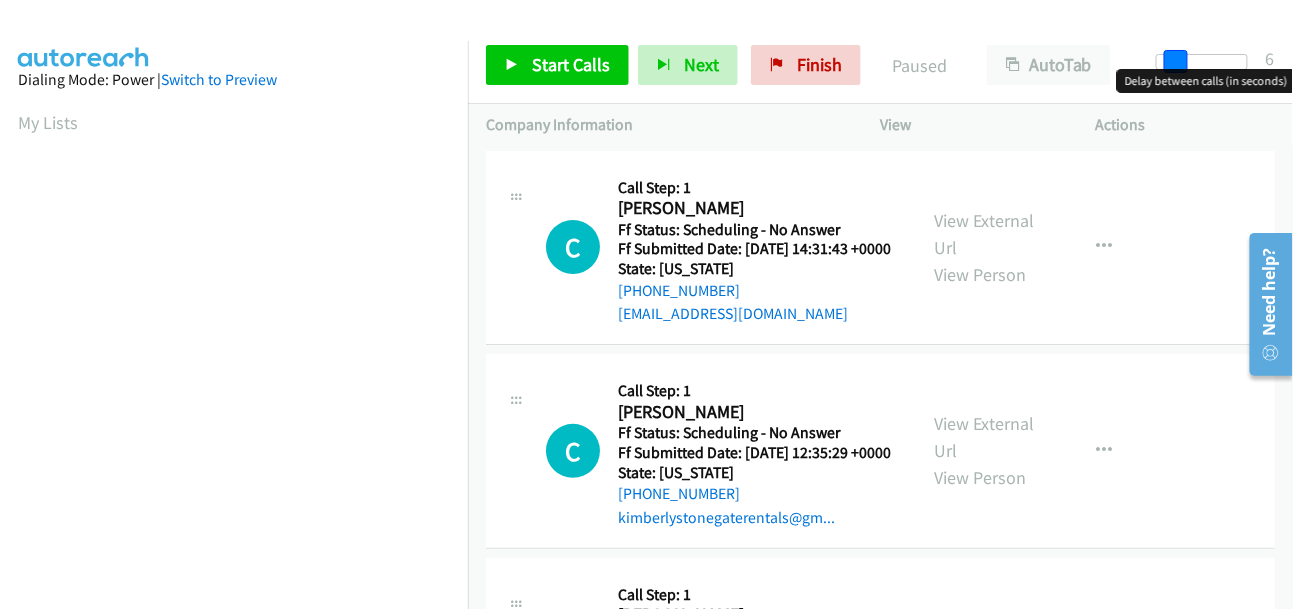 drag, startPoint x: 1156, startPoint y: 58, endPoint x: 1173, endPoint y: 58, distance: 17 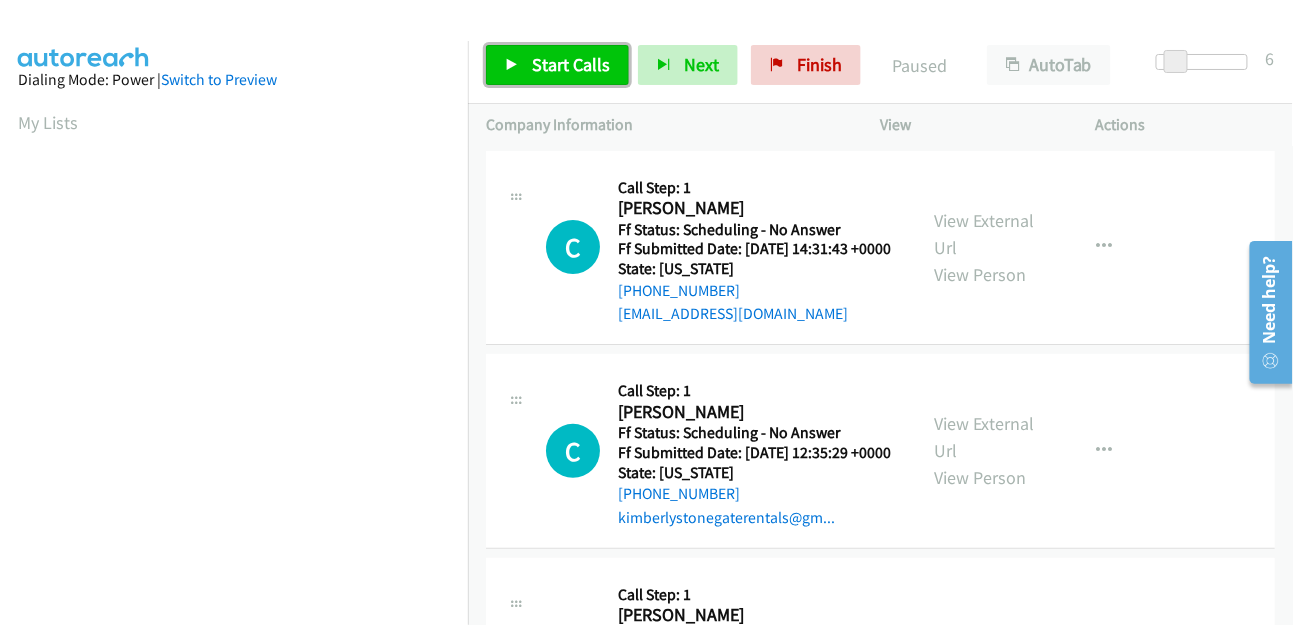 click on "Start Calls" at bounding box center (571, 64) 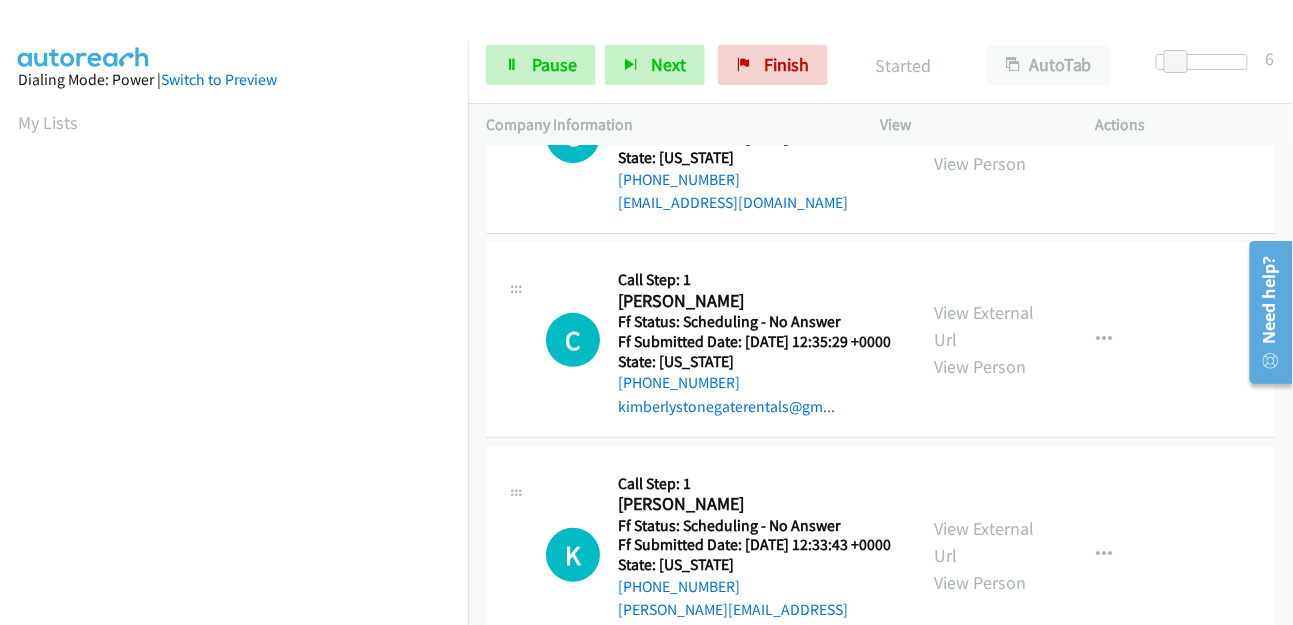 scroll, scrollTop: 0, scrollLeft: 0, axis: both 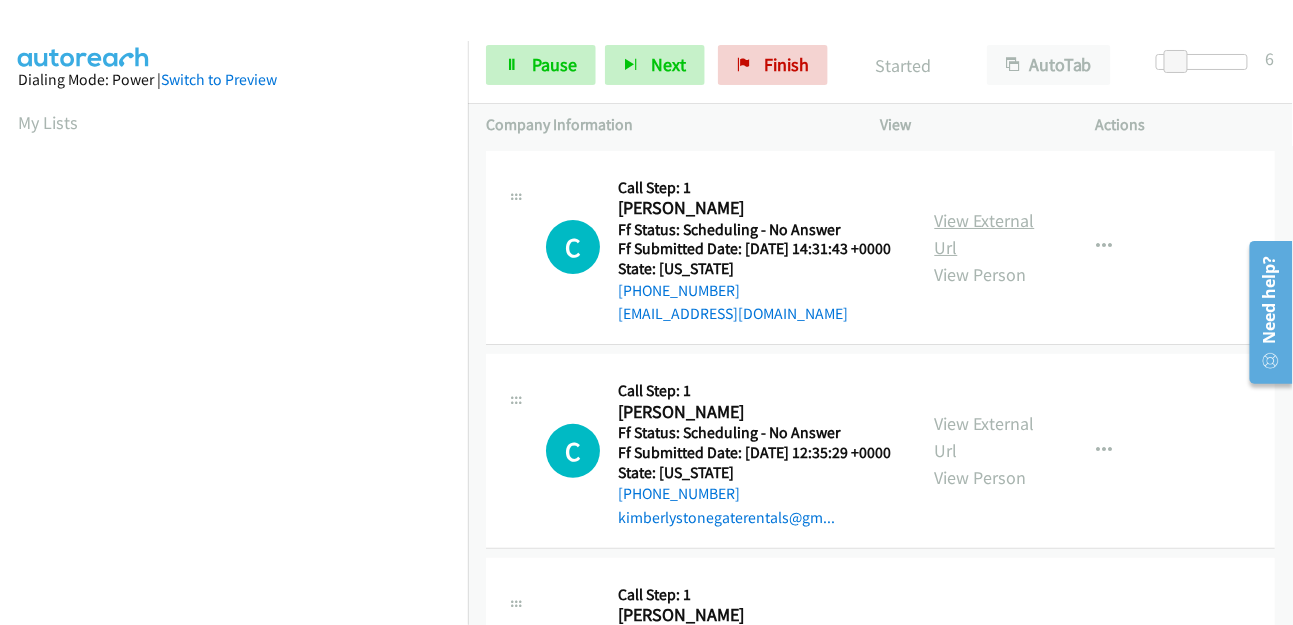 click on "View External Url" at bounding box center [985, 234] 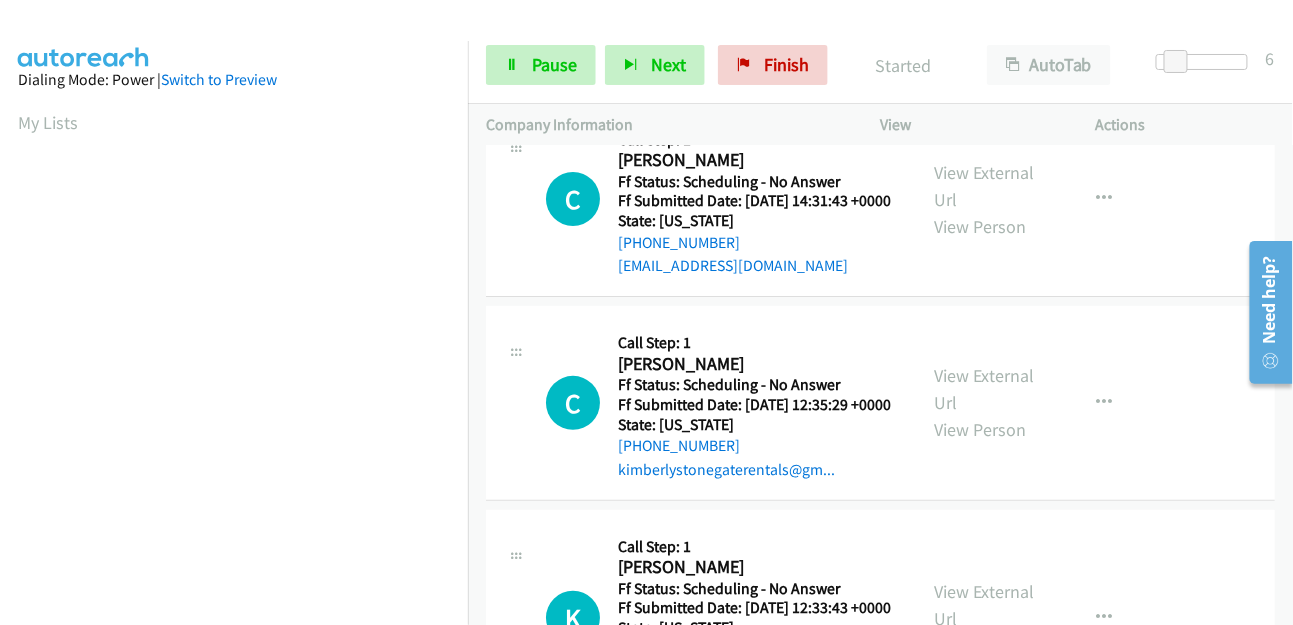 scroll, scrollTop: 0, scrollLeft: 0, axis: both 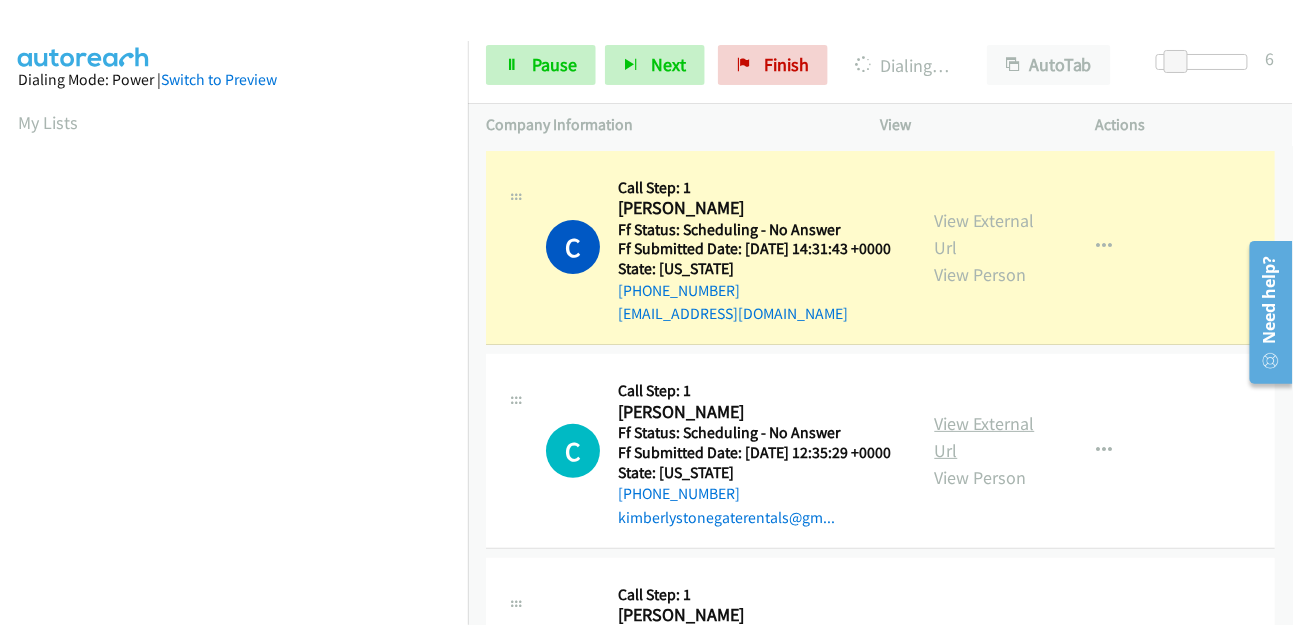 click on "View External Url" at bounding box center [985, 437] 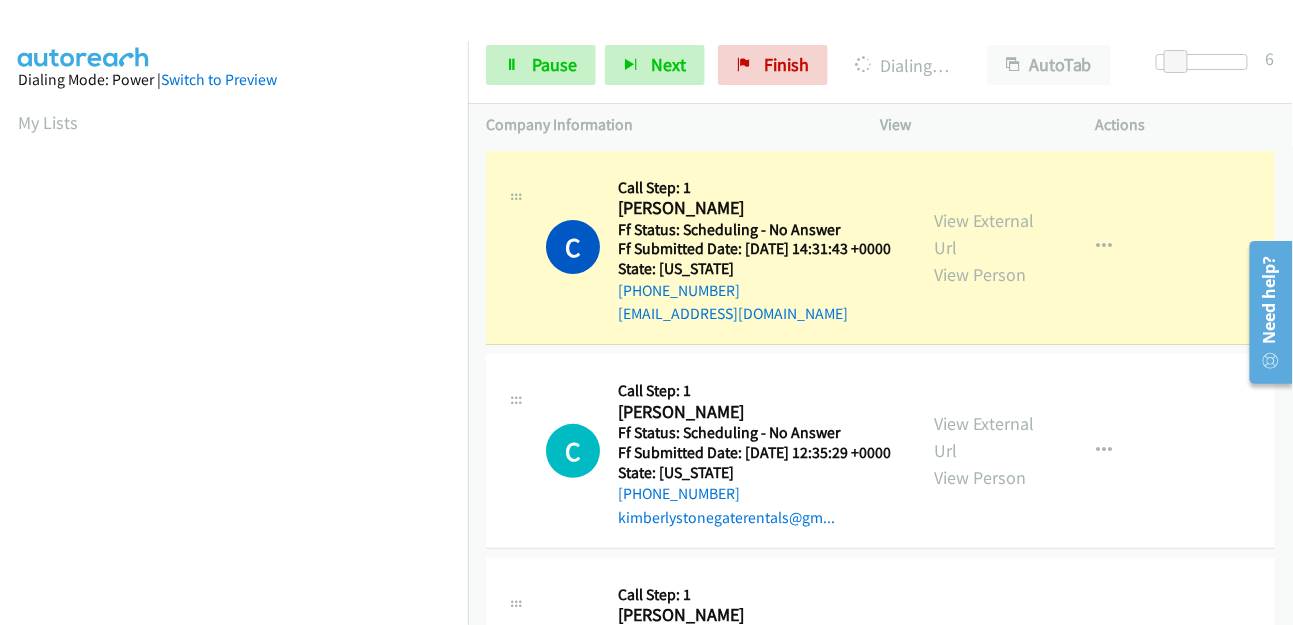 scroll, scrollTop: 498, scrollLeft: 0, axis: vertical 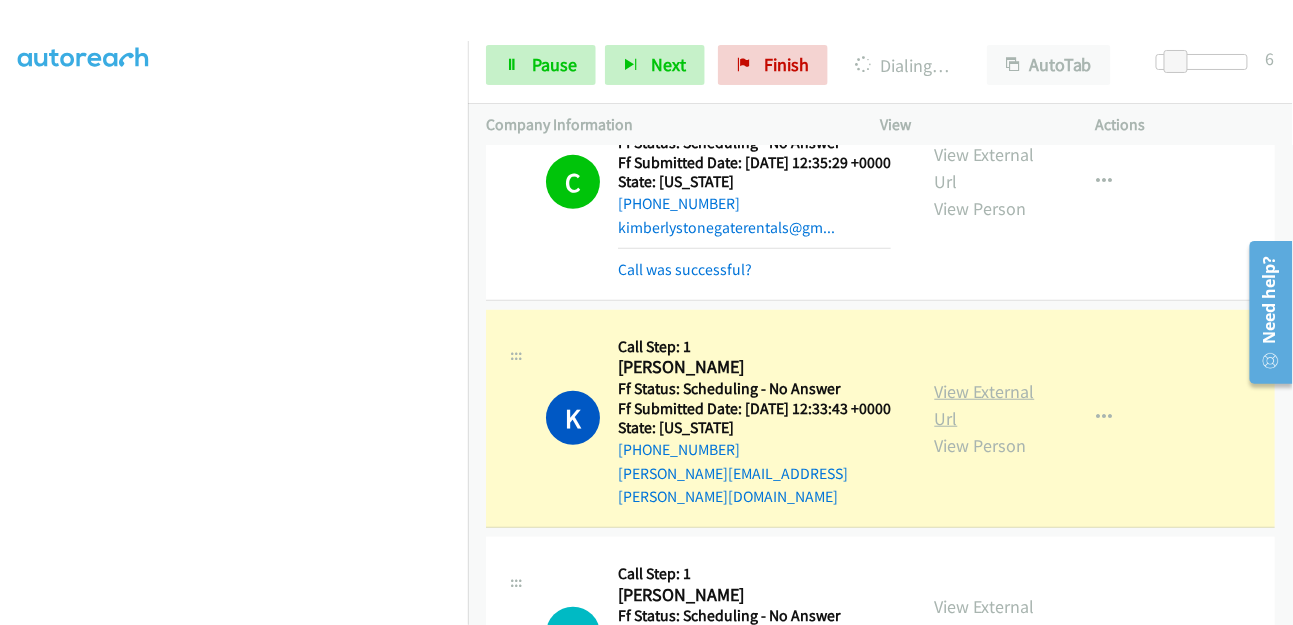 click on "View External Url" at bounding box center [985, 405] 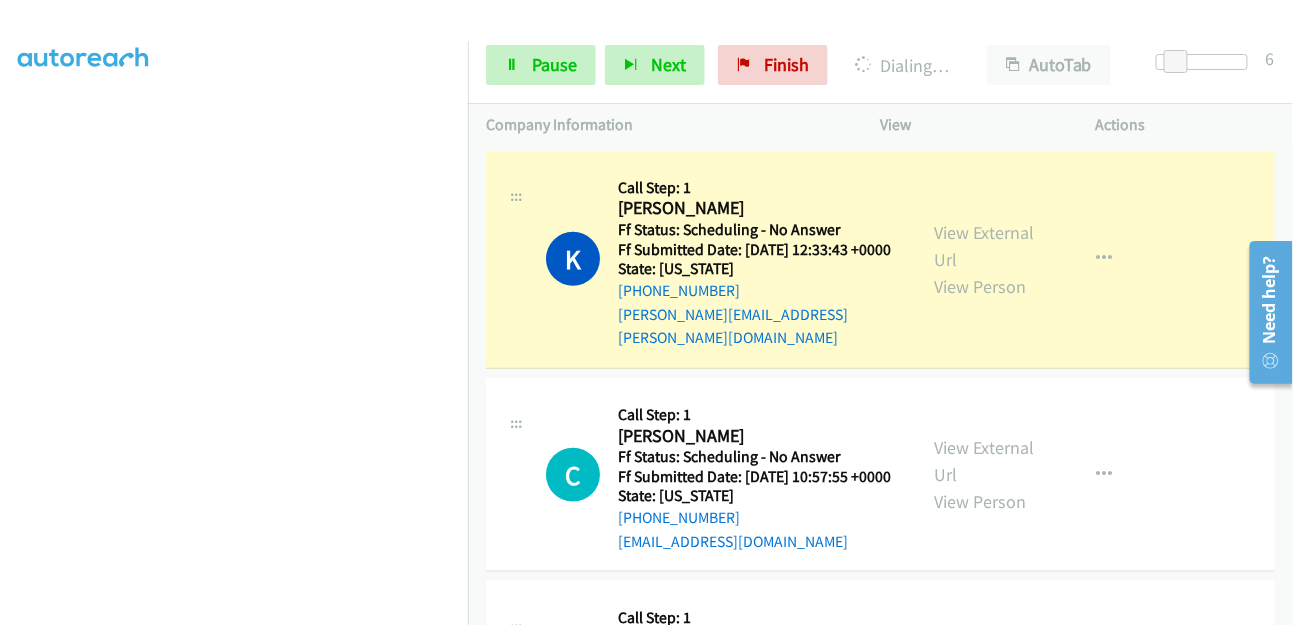 scroll, scrollTop: 666, scrollLeft: 0, axis: vertical 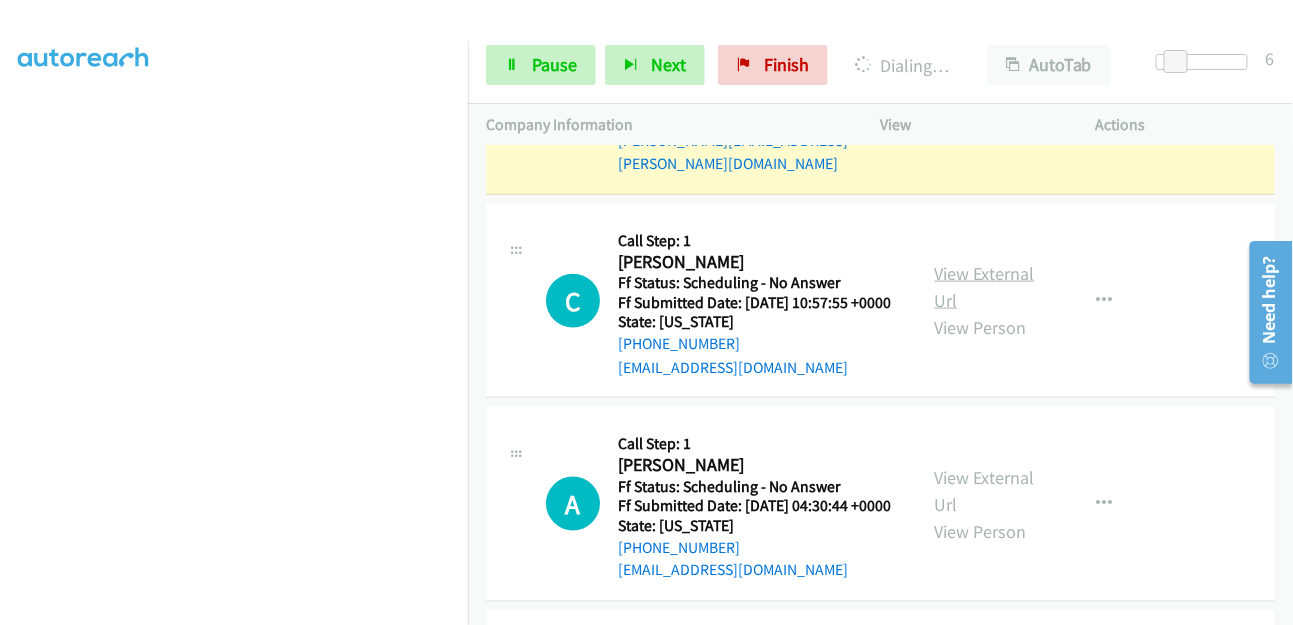 click on "View External Url" at bounding box center (985, 287) 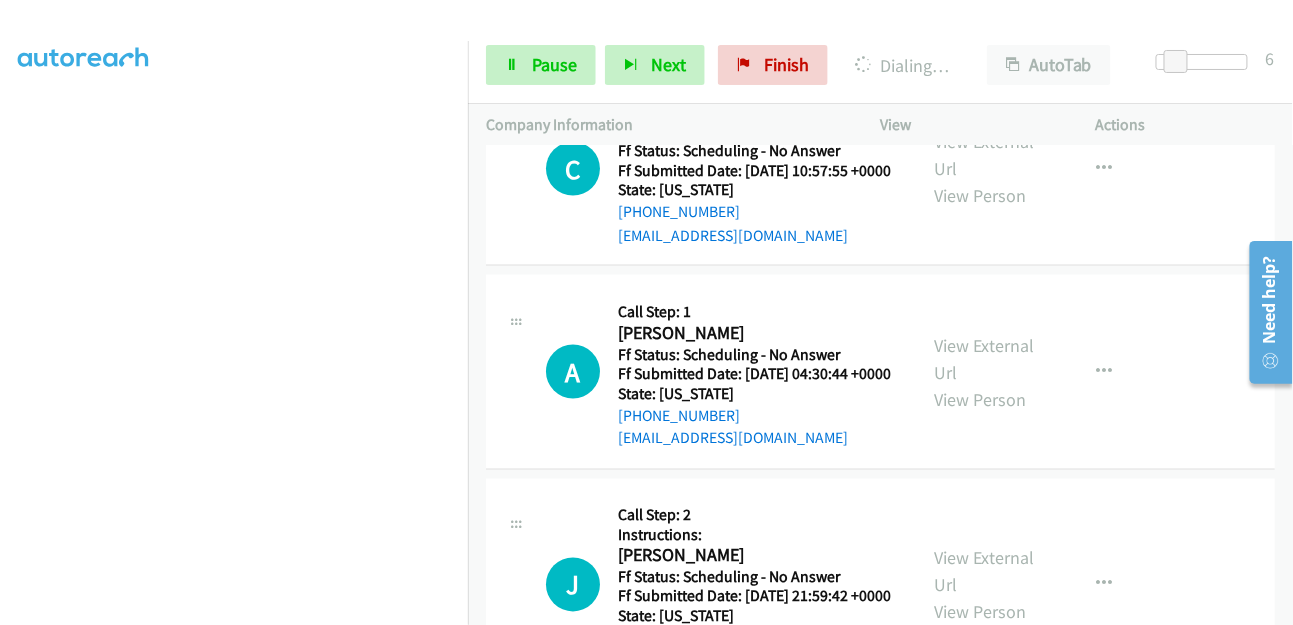 scroll, scrollTop: 888, scrollLeft: 0, axis: vertical 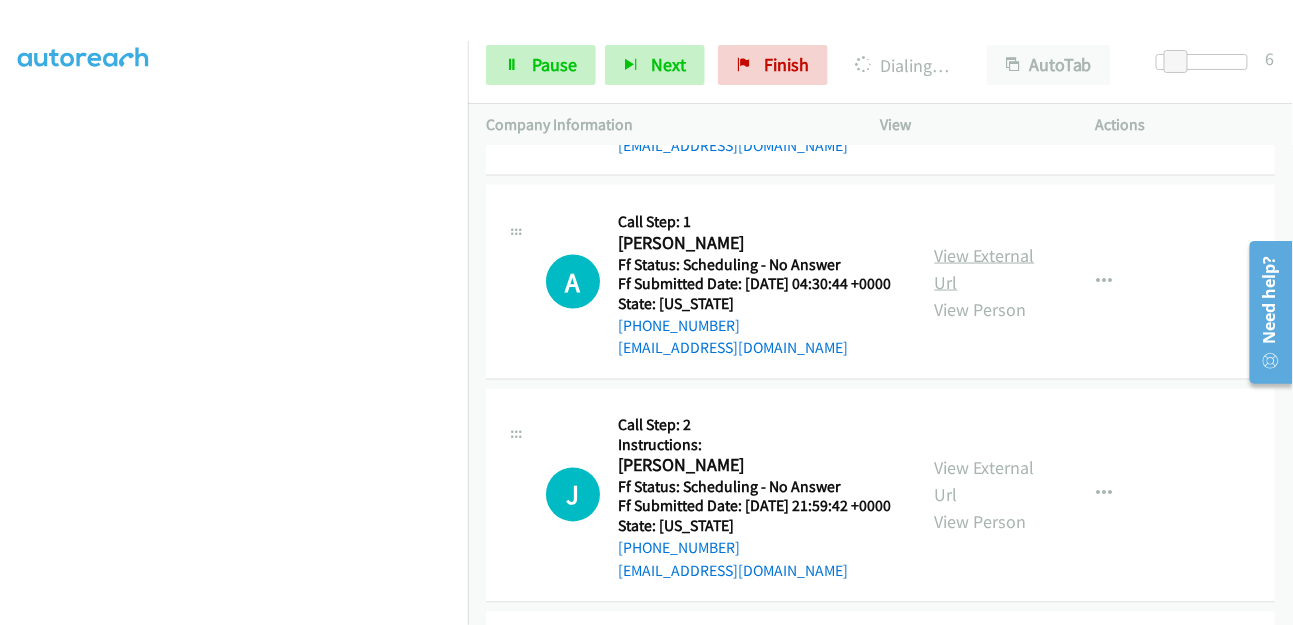 click on "View External Url" at bounding box center [985, 269] 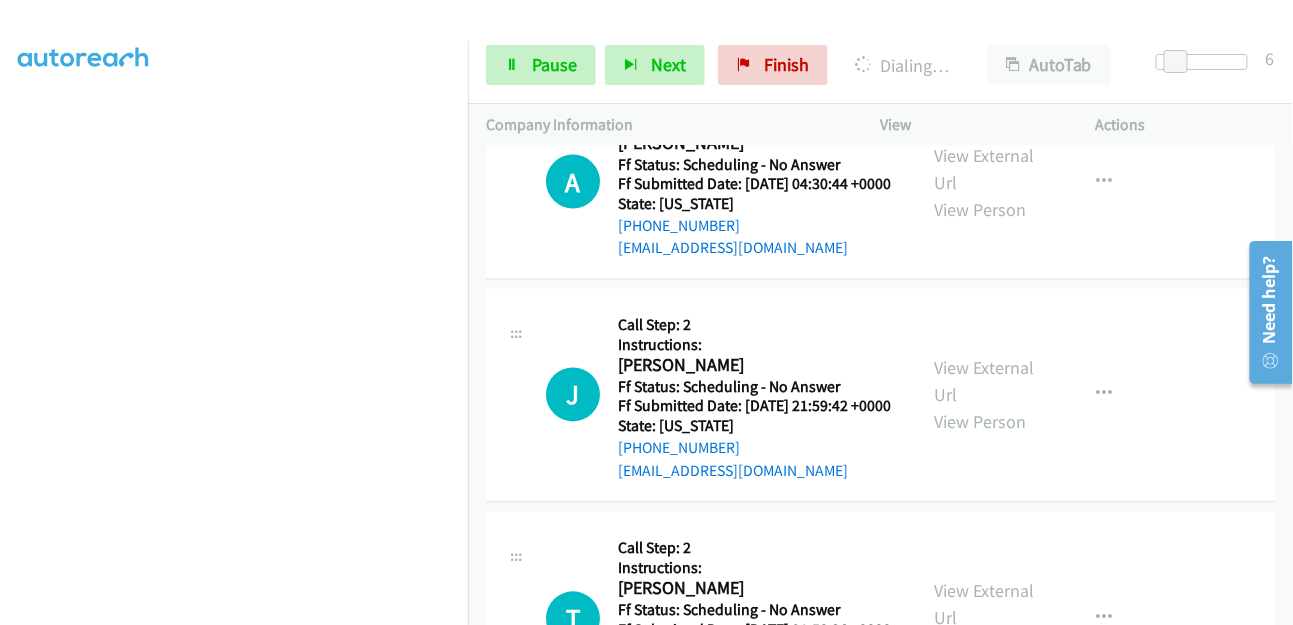 scroll, scrollTop: 1111, scrollLeft: 0, axis: vertical 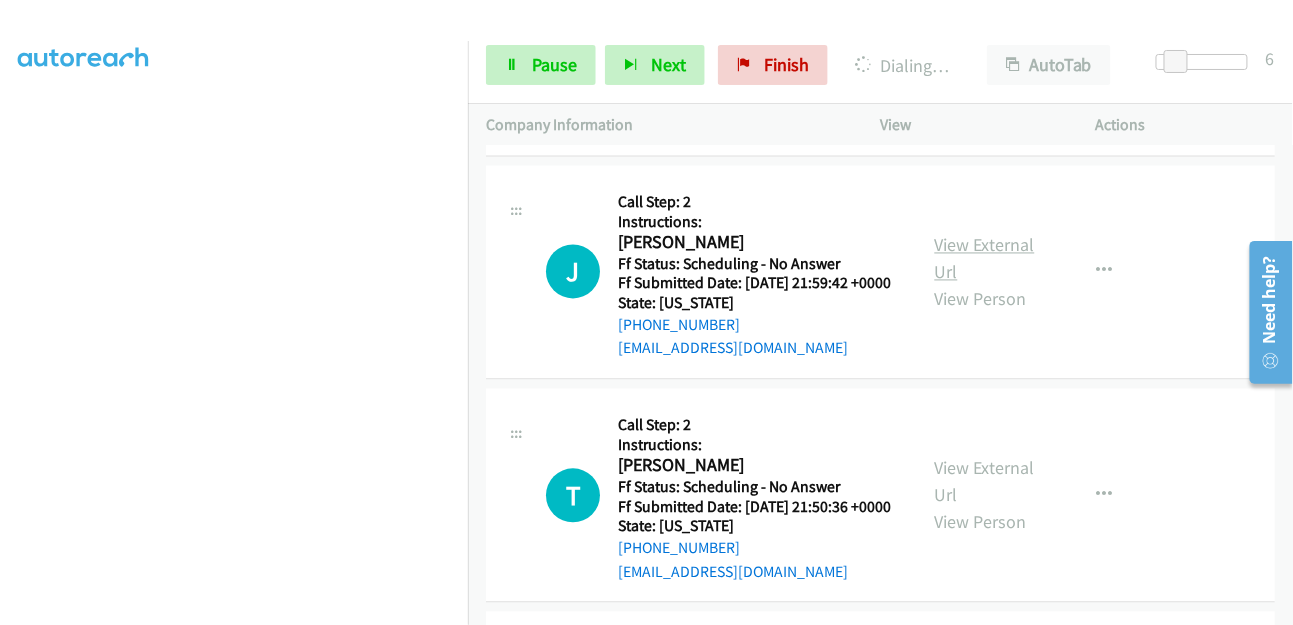 click on "View External Url" at bounding box center [985, 259] 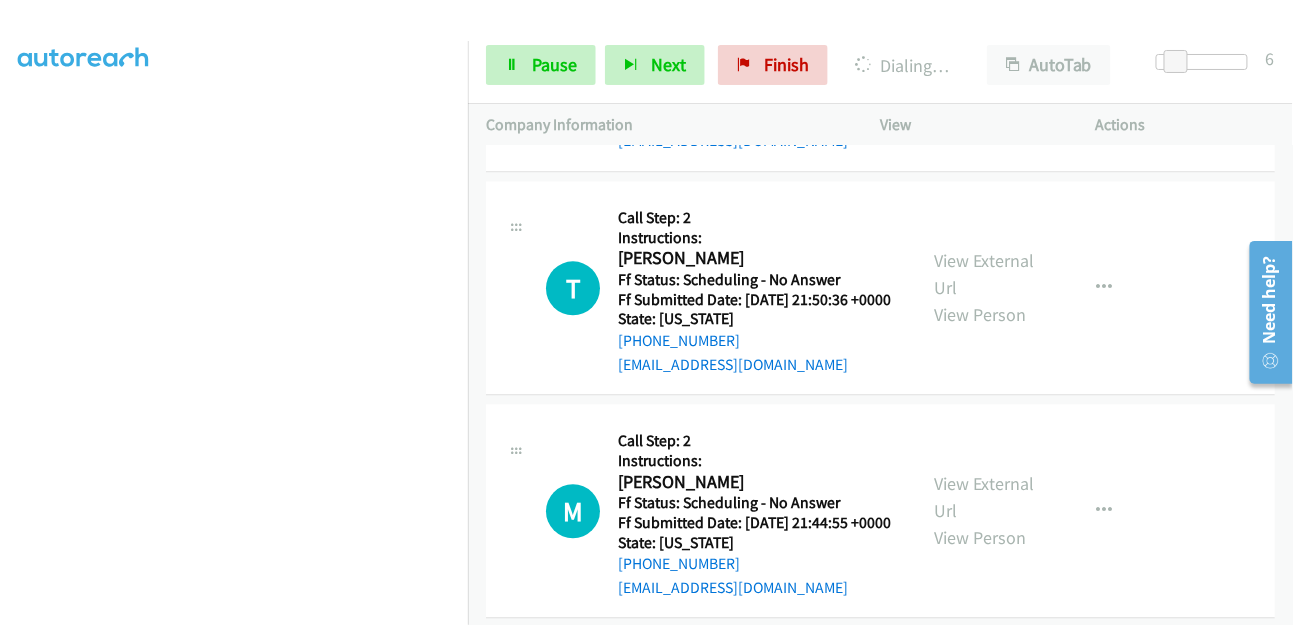 scroll, scrollTop: 1444, scrollLeft: 0, axis: vertical 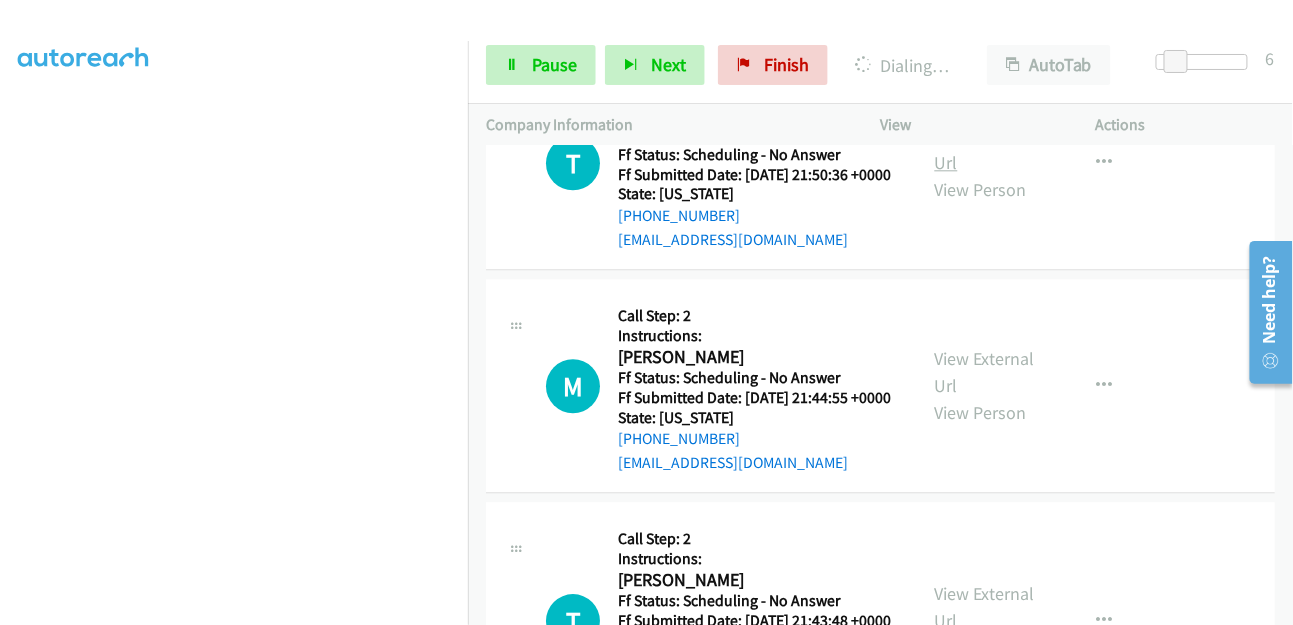 click on "View External Url" at bounding box center (985, 149) 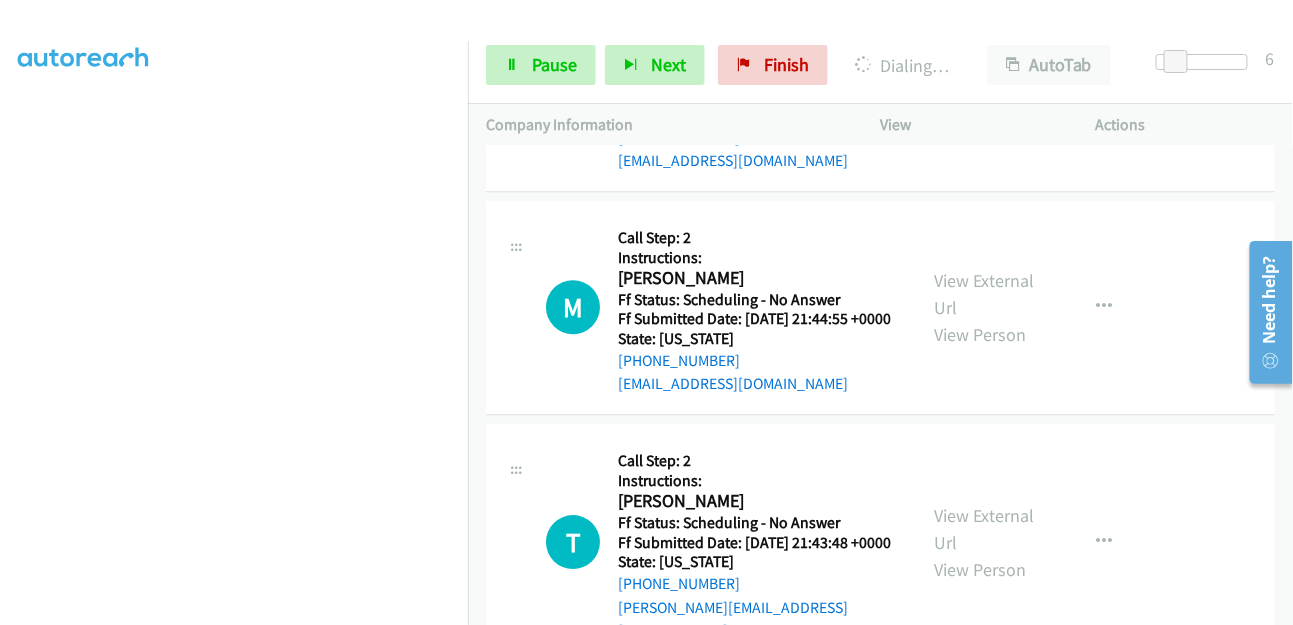 scroll, scrollTop: 1597, scrollLeft: 0, axis: vertical 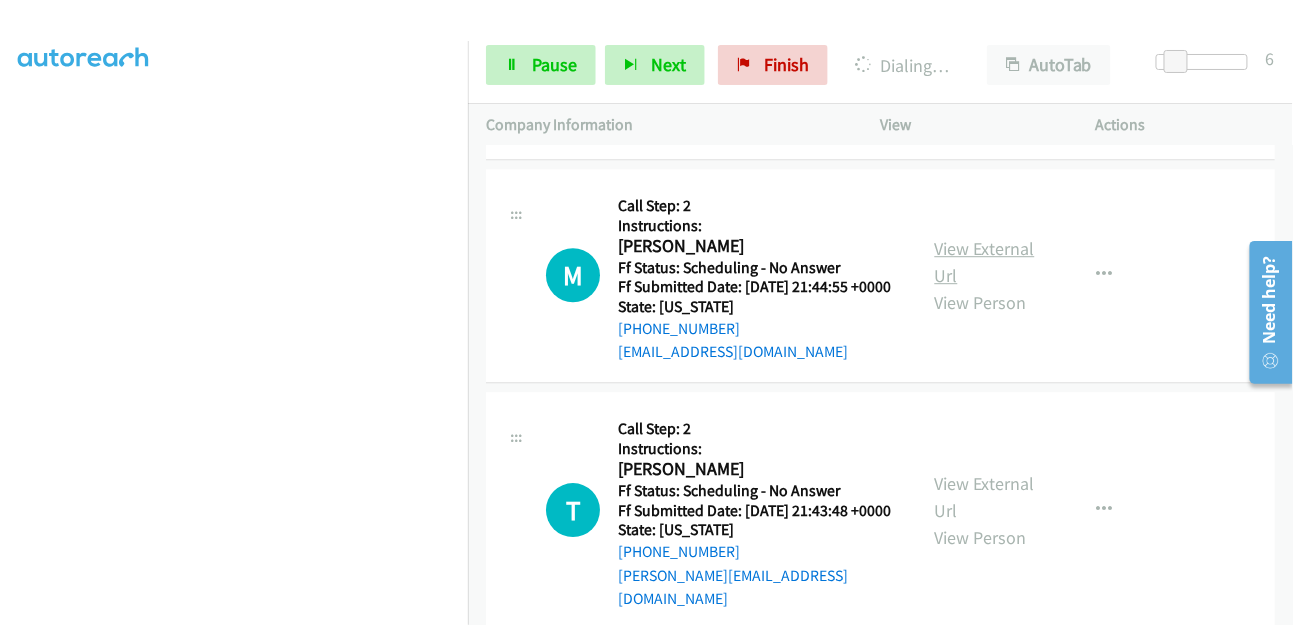 click on "View External Url" at bounding box center [985, 262] 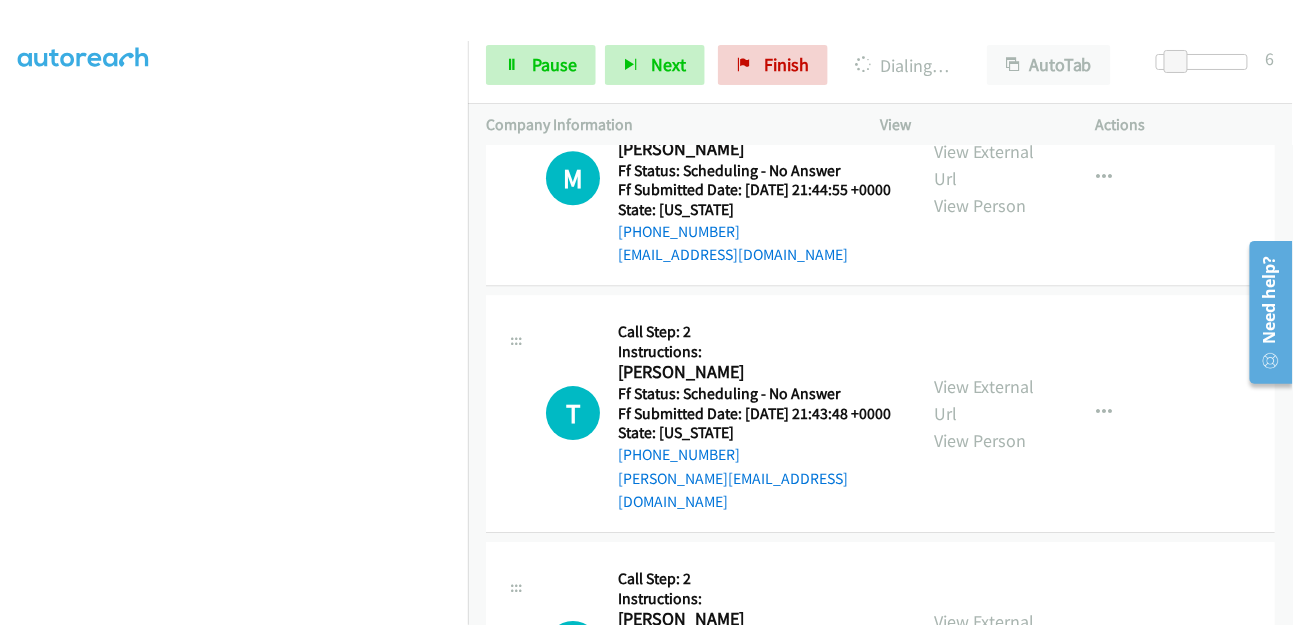 scroll, scrollTop: 1820, scrollLeft: 0, axis: vertical 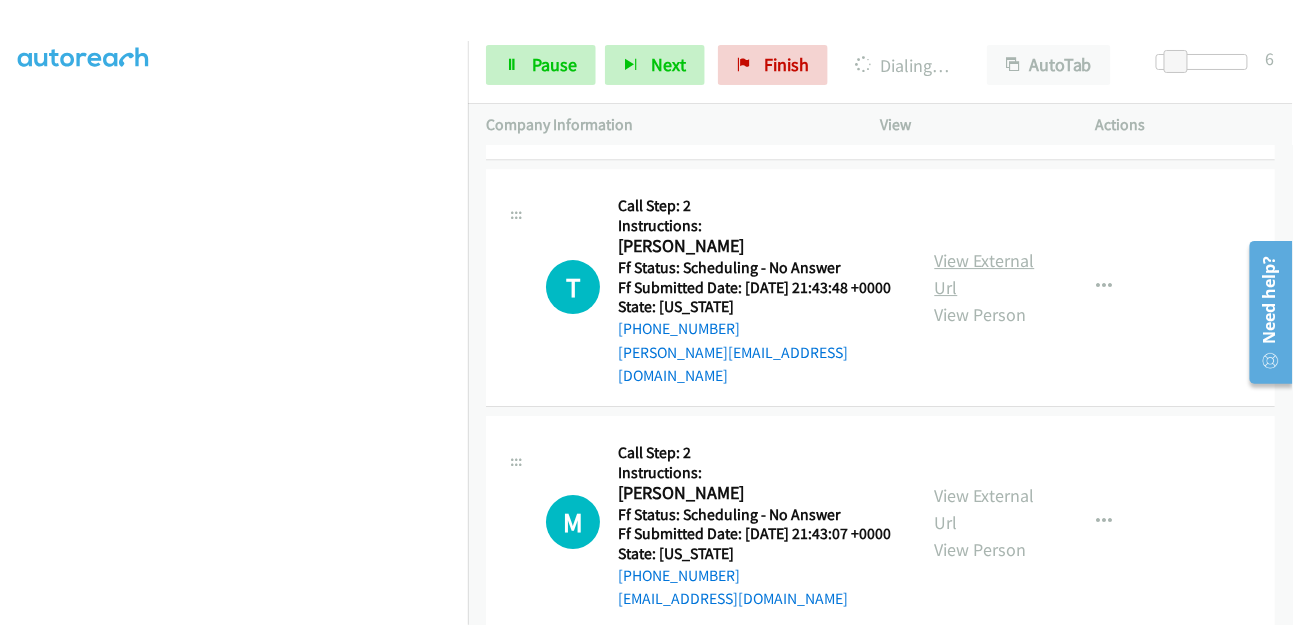 click on "View External Url" at bounding box center (985, 274) 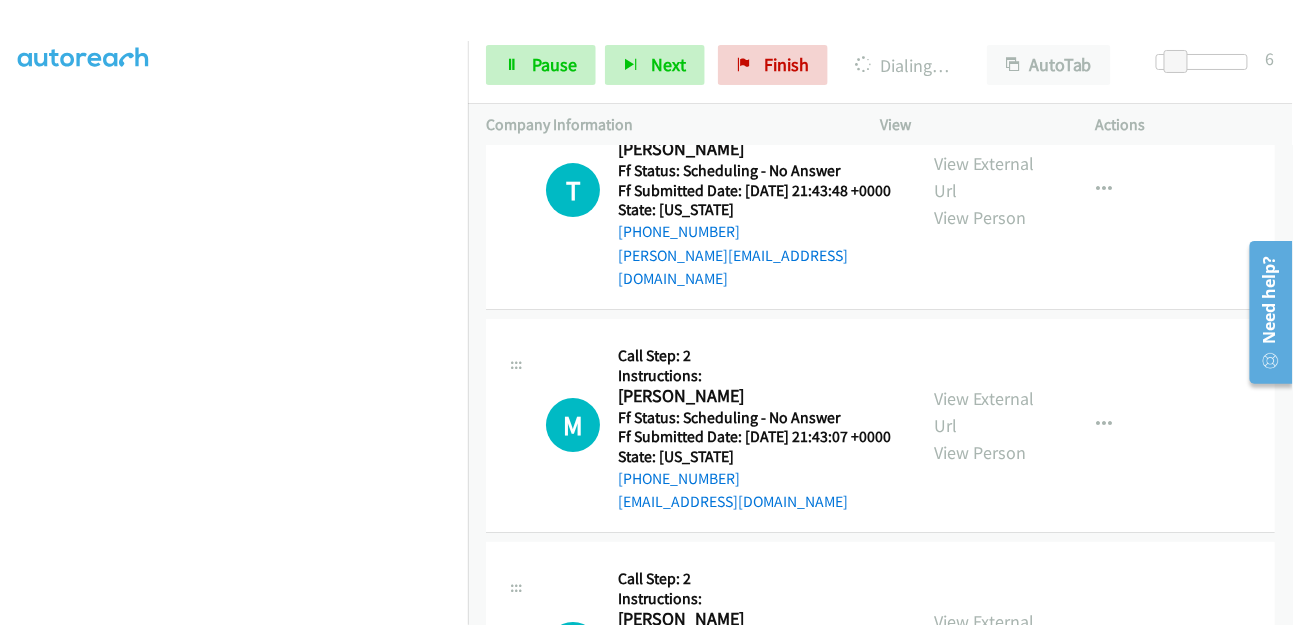 scroll, scrollTop: 2042, scrollLeft: 0, axis: vertical 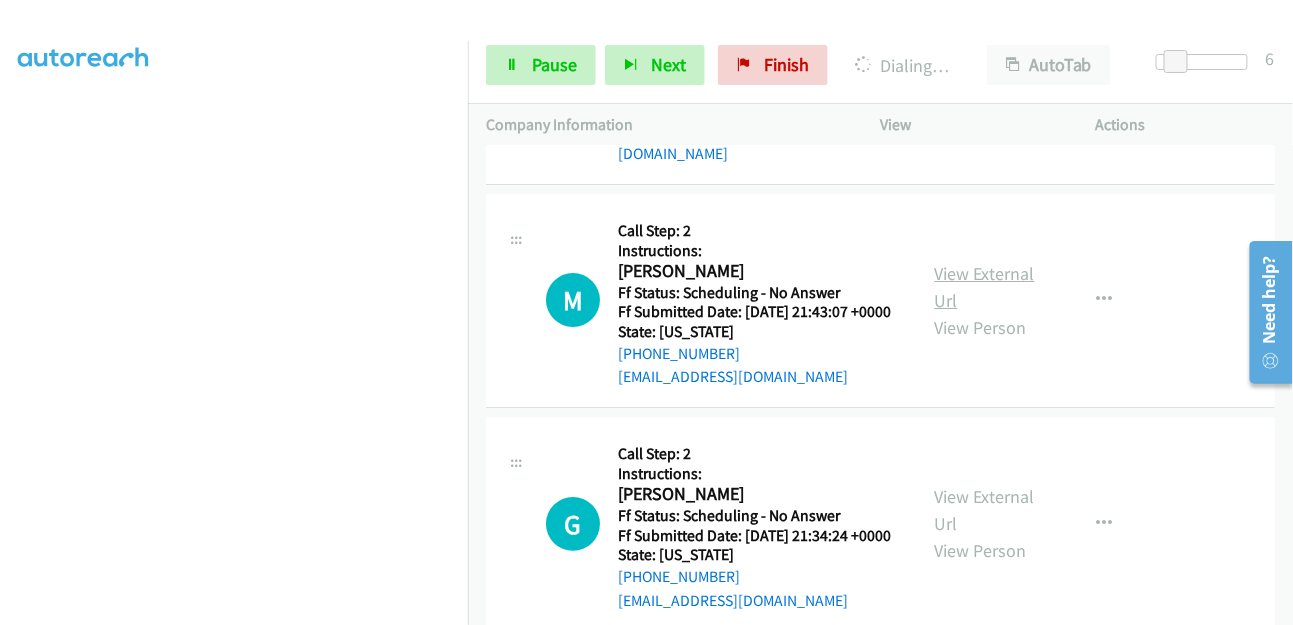 click on "View External Url" at bounding box center [985, 287] 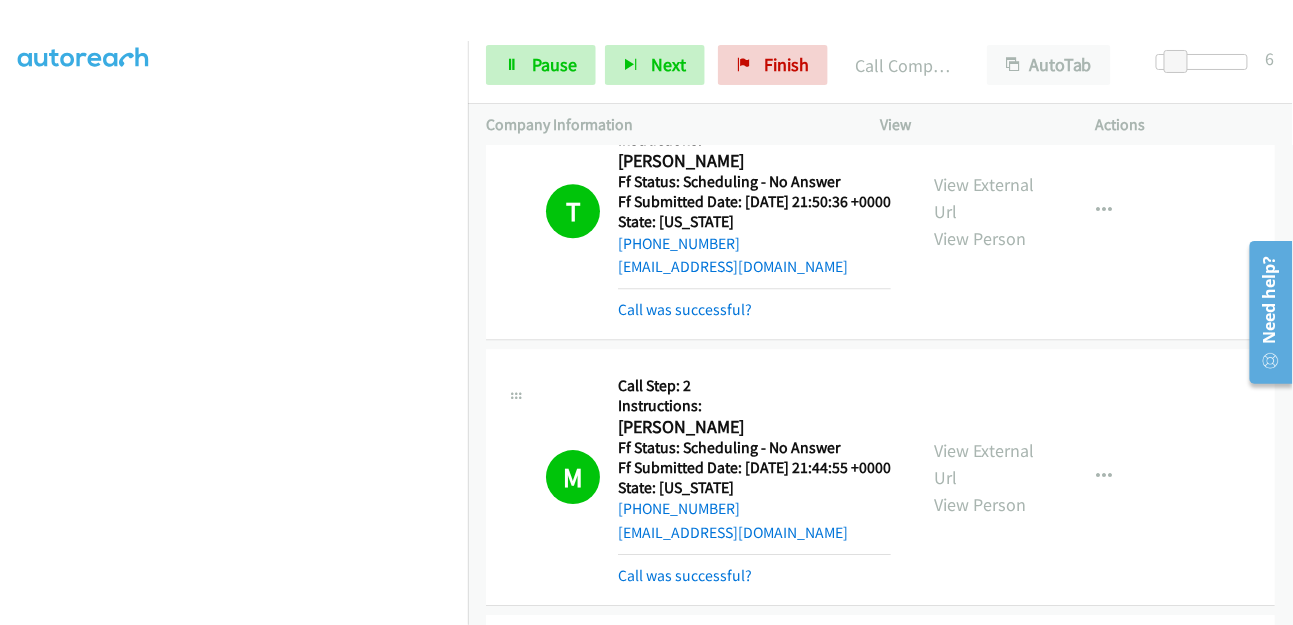 scroll, scrollTop: 2031, scrollLeft: 0, axis: vertical 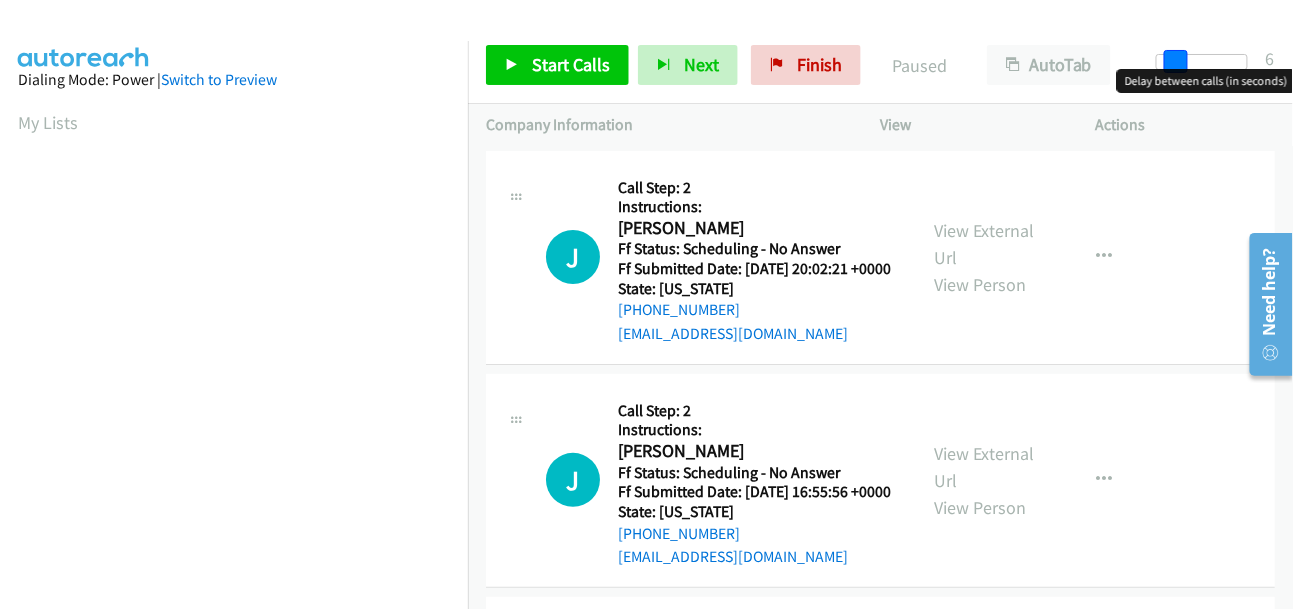 drag, startPoint x: 1152, startPoint y: 56, endPoint x: 1171, endPoint y: 60, distance: 19.416489 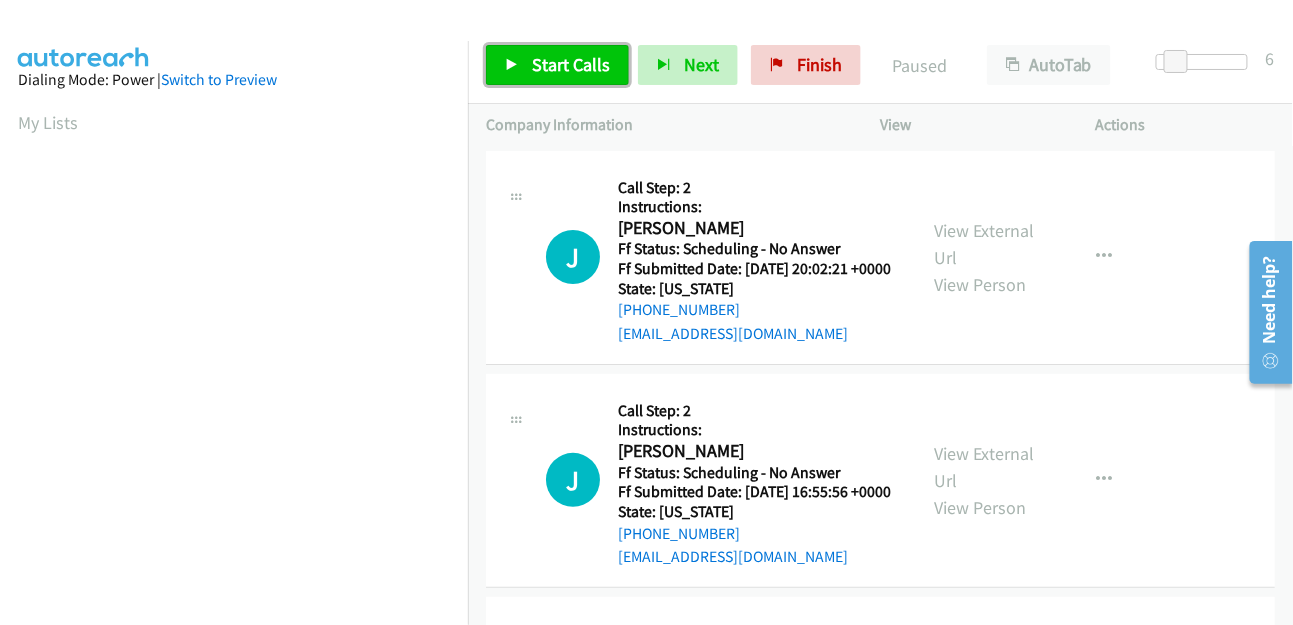 click on "Start Calls" at bounding box center [571, 64] 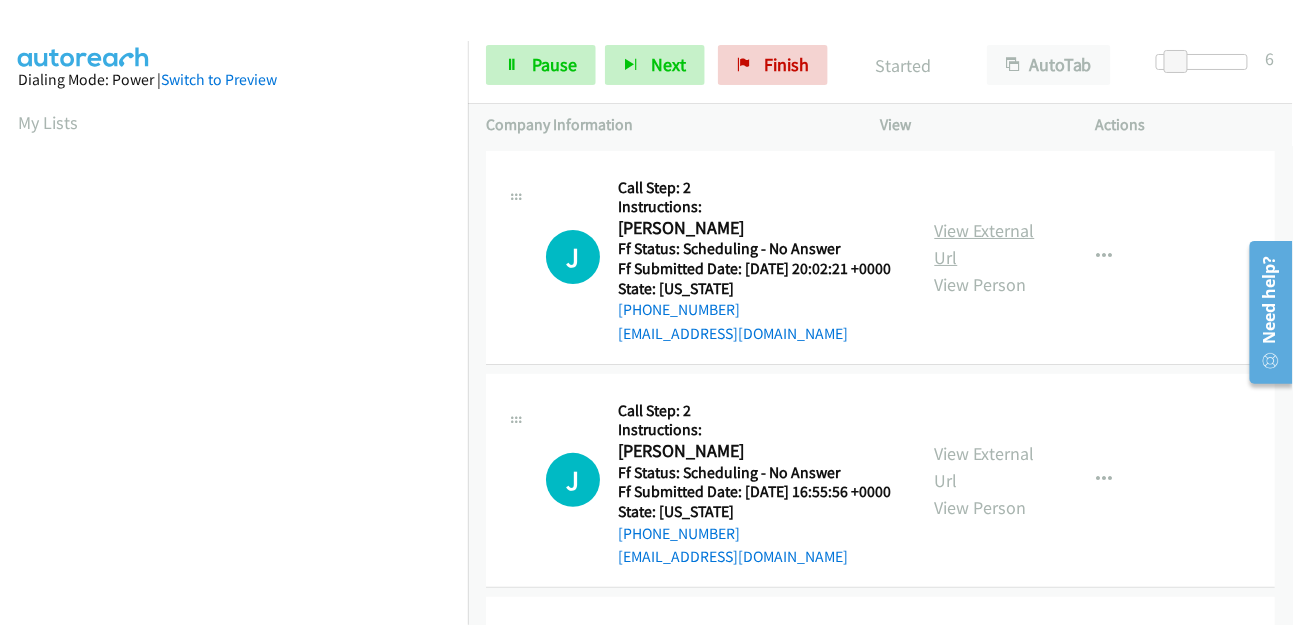 click on "View External Url" at bounding box center [985, 244] 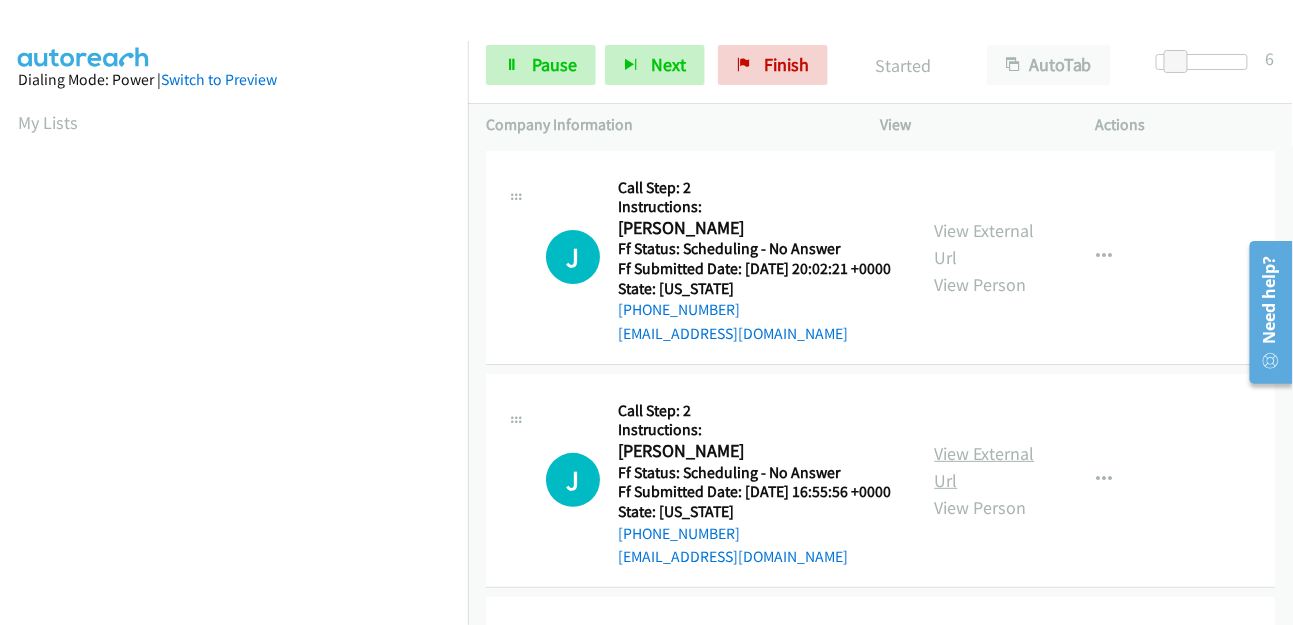 click on "View External Url" at bounding box center (985, 467) 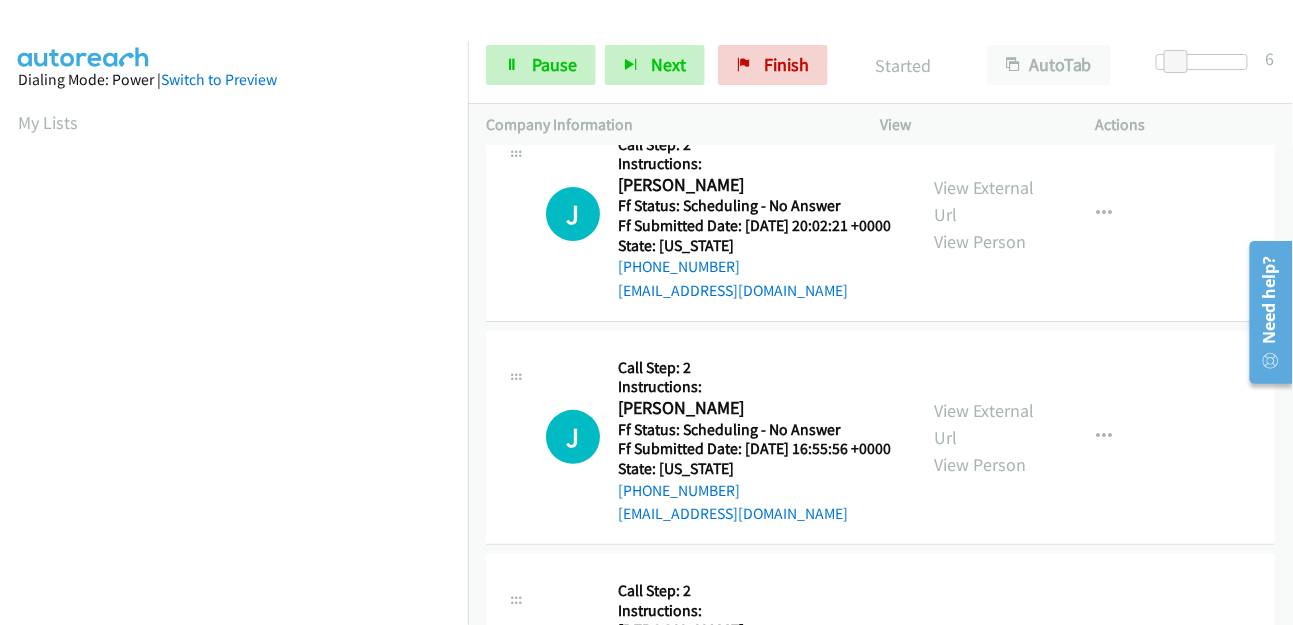 scroll, scrollTop: 222, scrollLeft: 0, axis: vertical 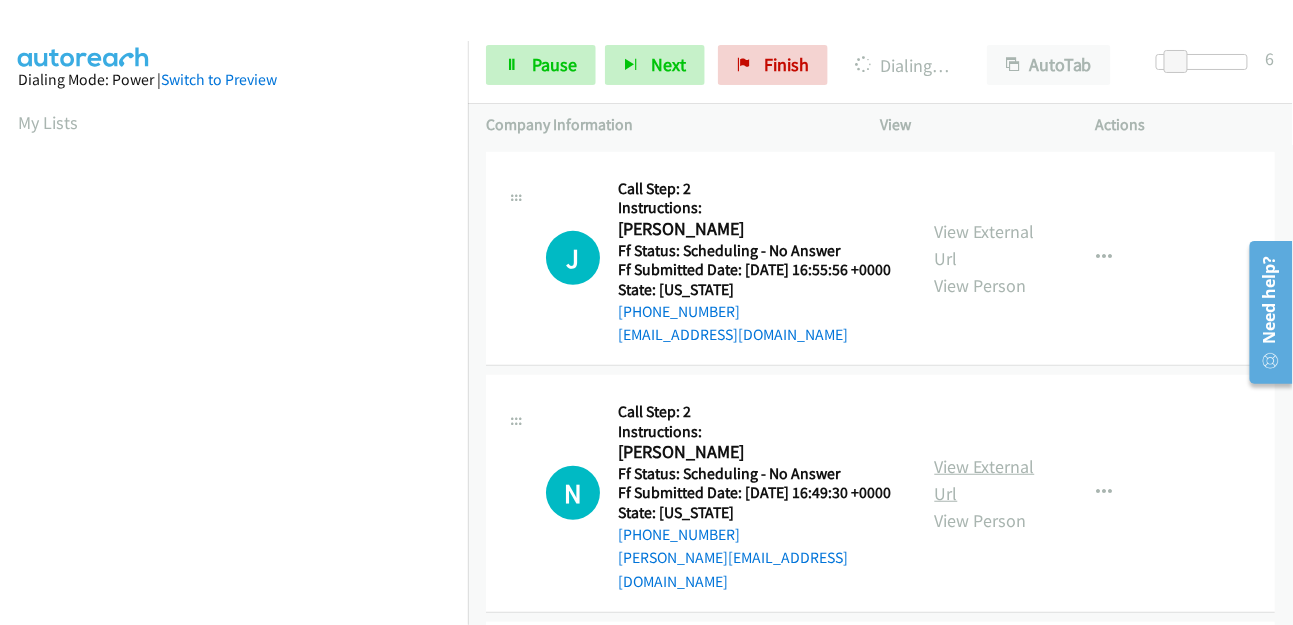 click on "View External Url" at bounding box center [985, 480] 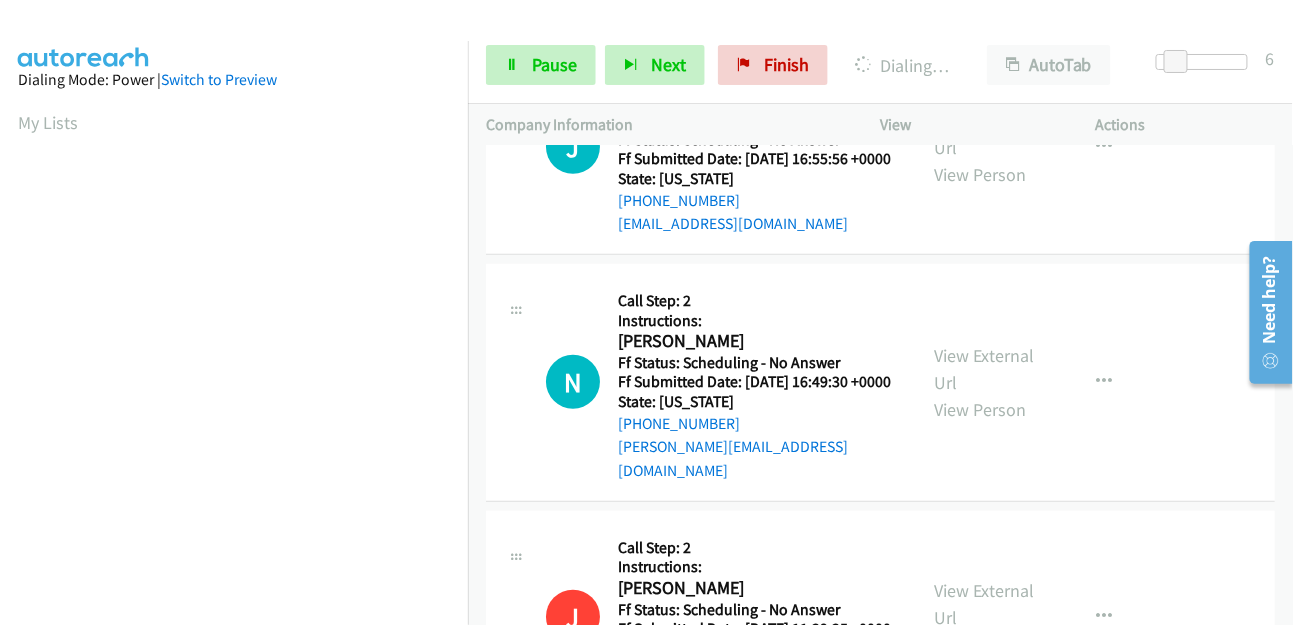 scroll, scrollTop: 555, scrollLeft: 0, axis: vertical 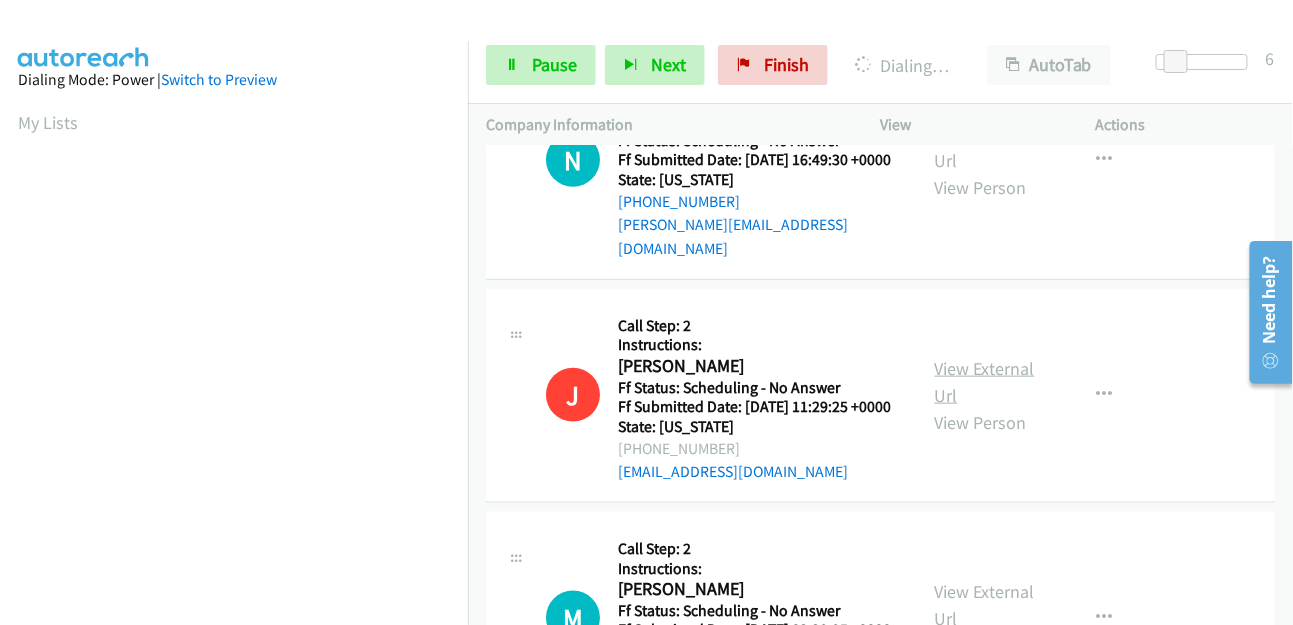 click on "View External Url" at bounding box center [985, 382] 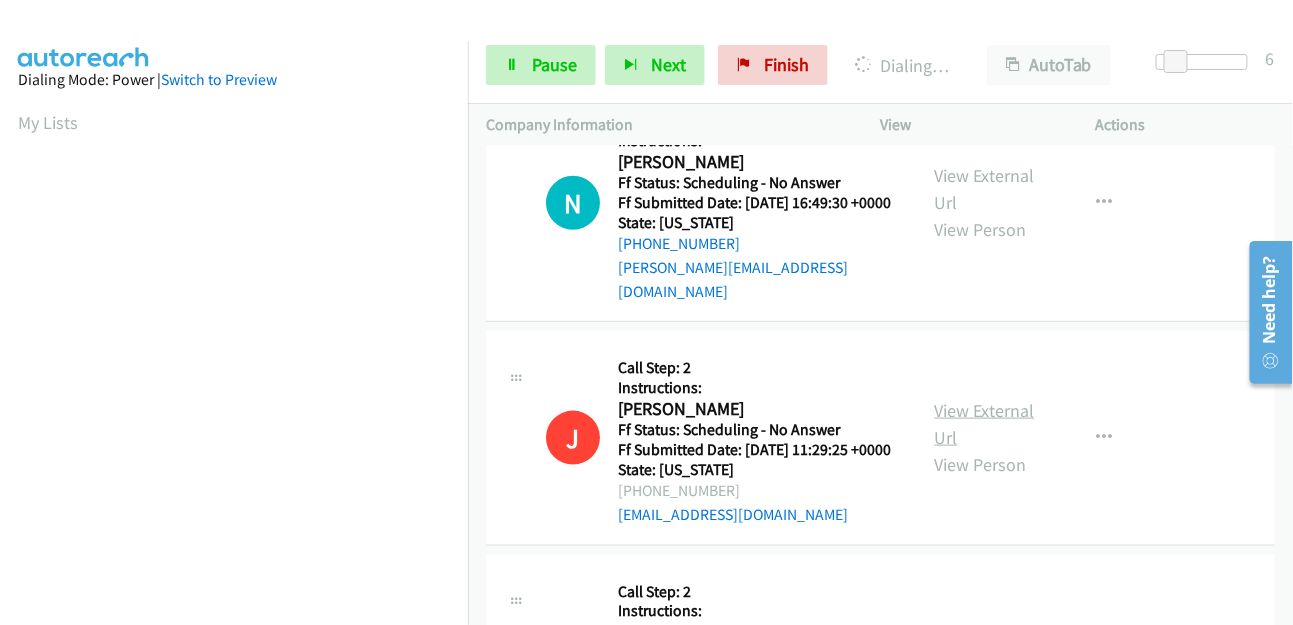 scroll, scrollTop: 498, scrollLeft: 0, axis: vertical 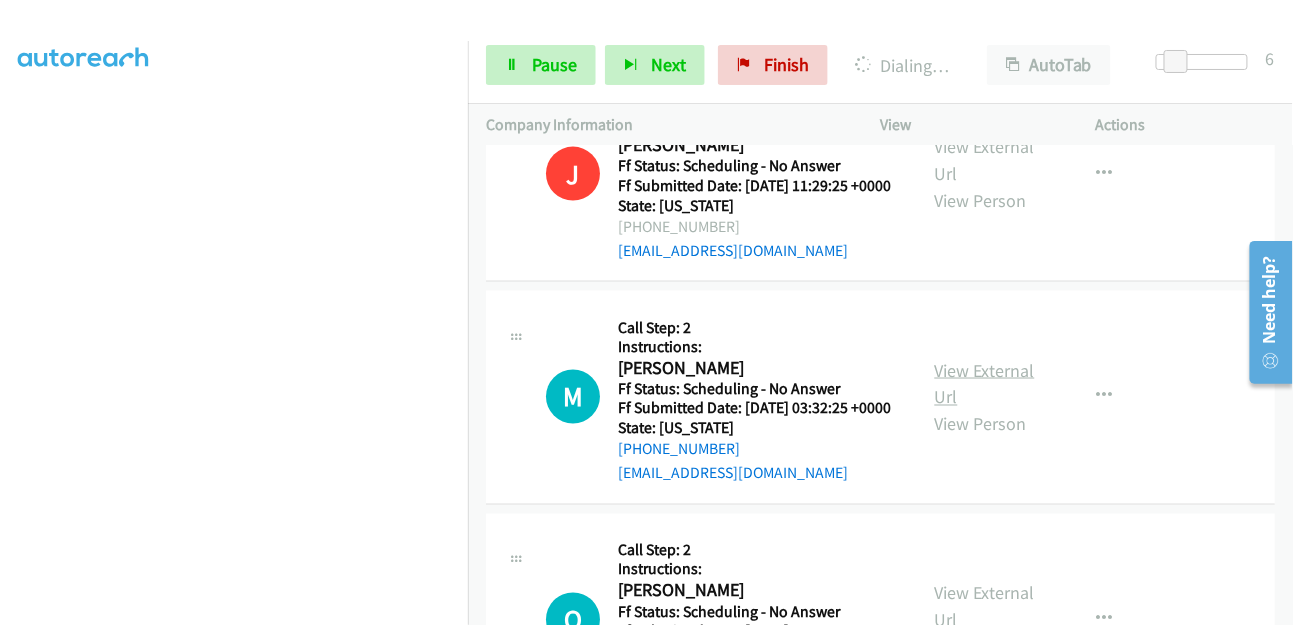 click on "View External Url" at bounding box center (985, 384) 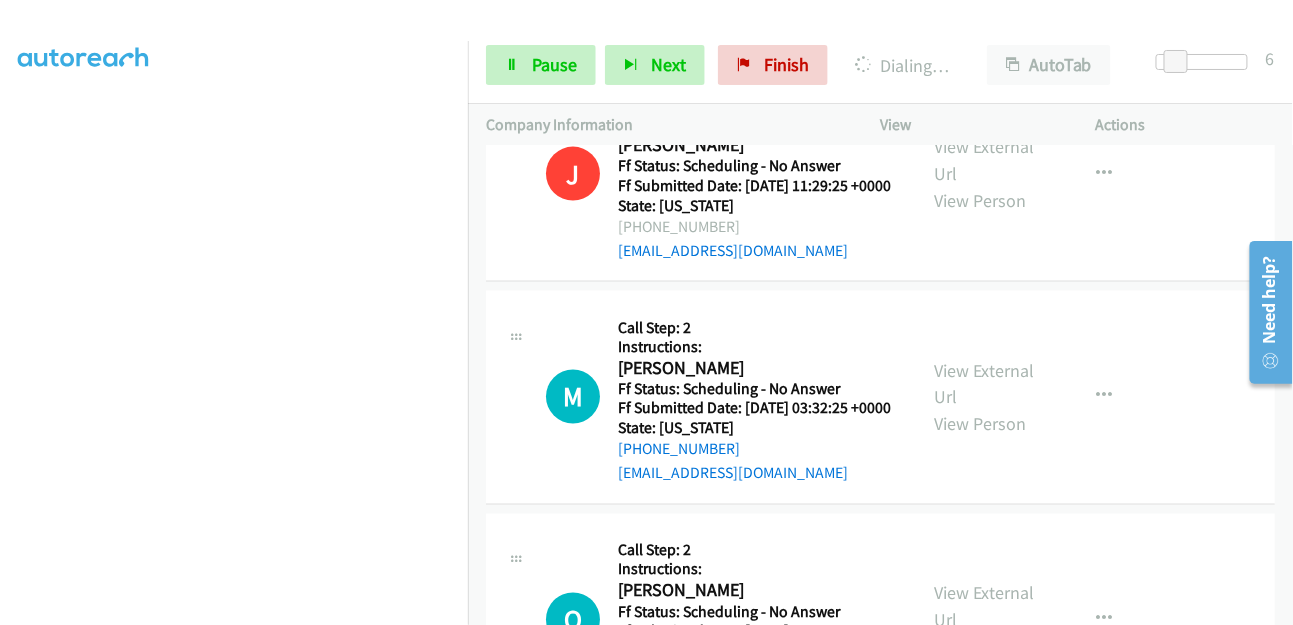 scroll, scrollTop: 1041, scrollLeft: 0, axis: vertical 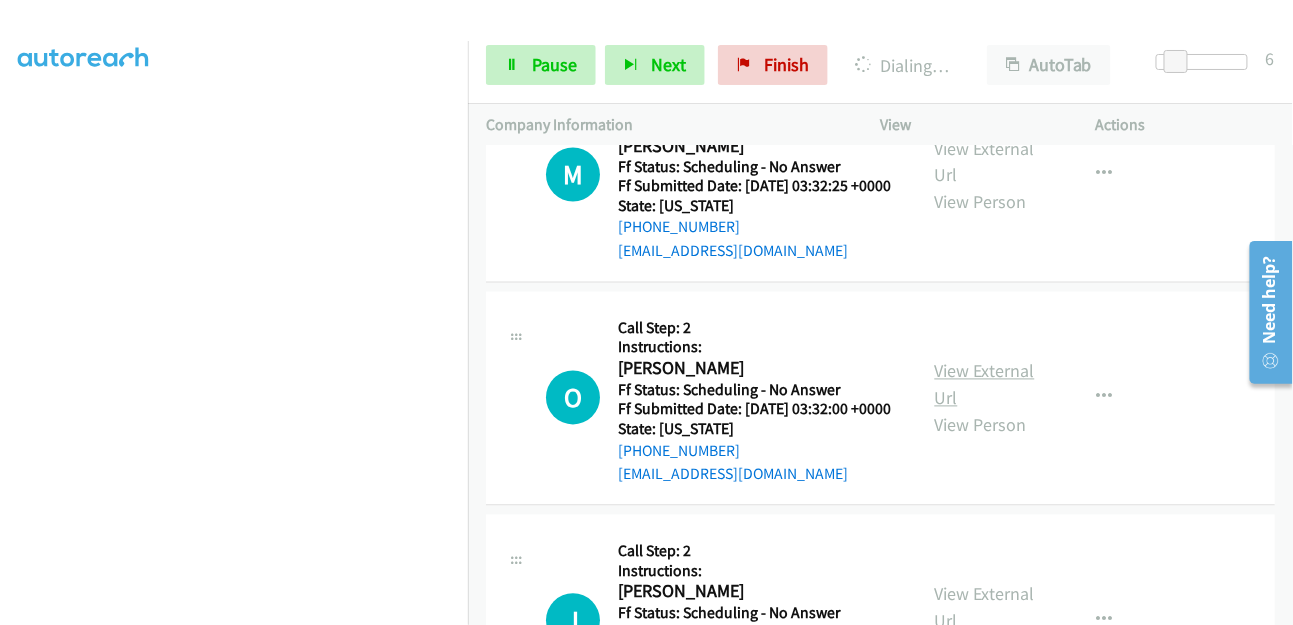click on "View External Url" at bounding box center (985, 385) 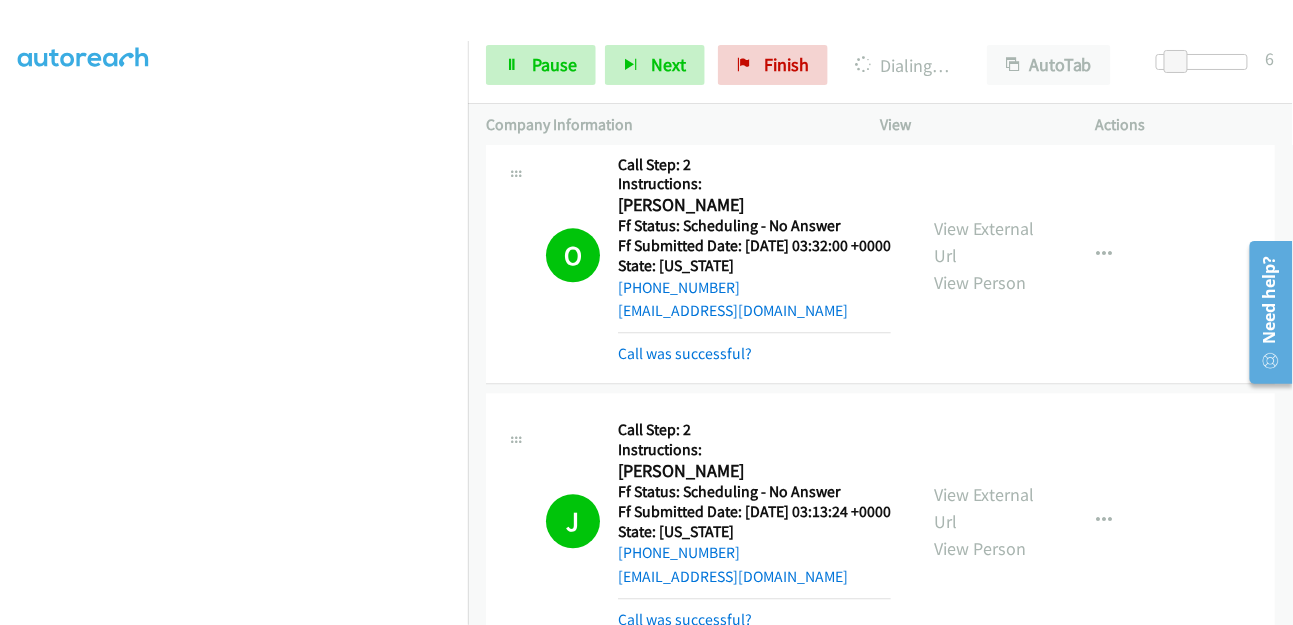 scroll, scrollTop: 1666, scrollLeft: 0, axis: vertical 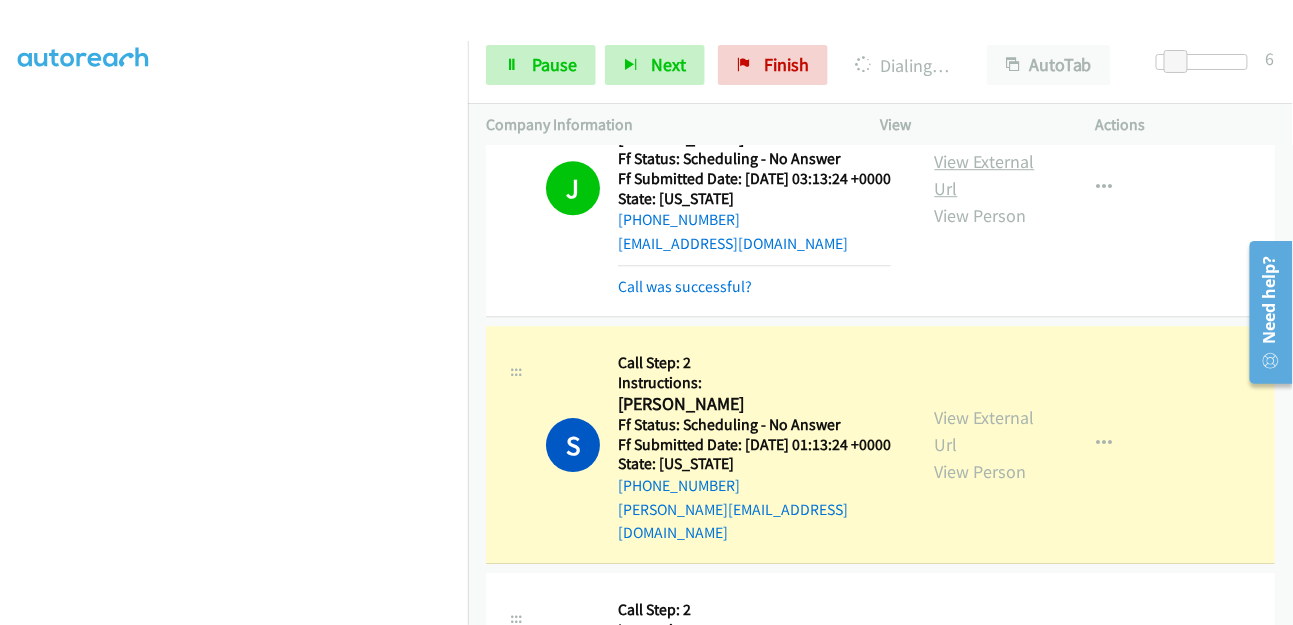 click on "View External Url" at bounding box center [985, 175] 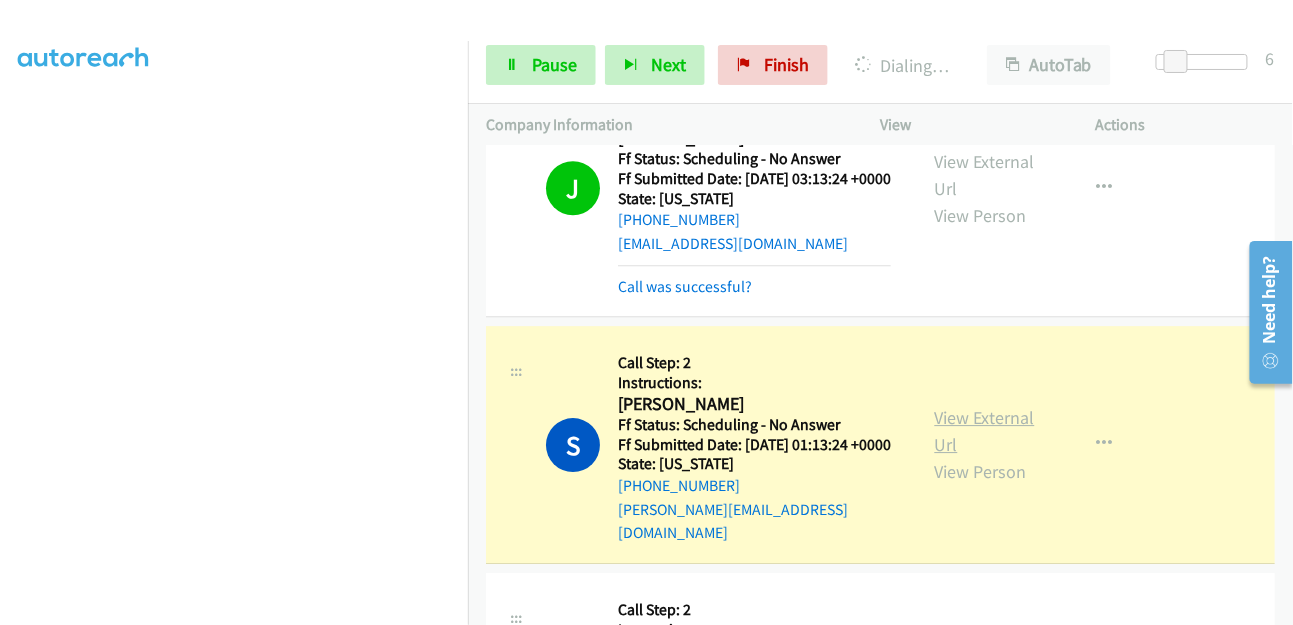 click on "View External Url" at bounding box center (985, 431) 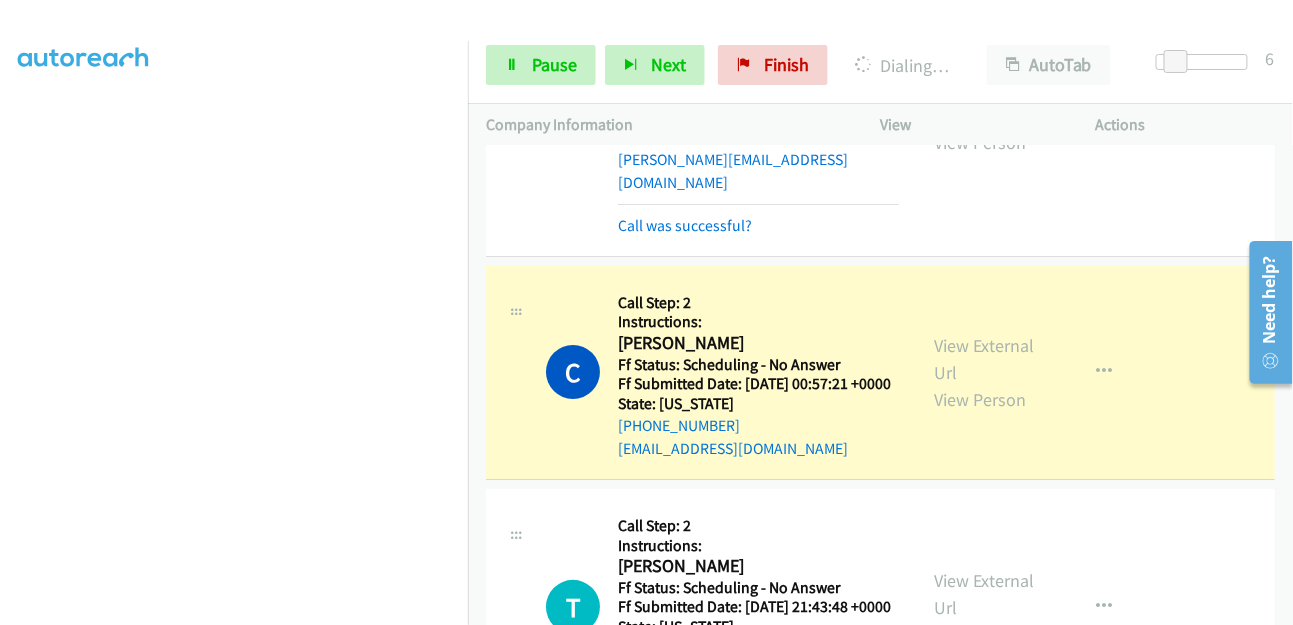 scroll, scrollTop: 2000, scrollLeft: 0, axis: vertical 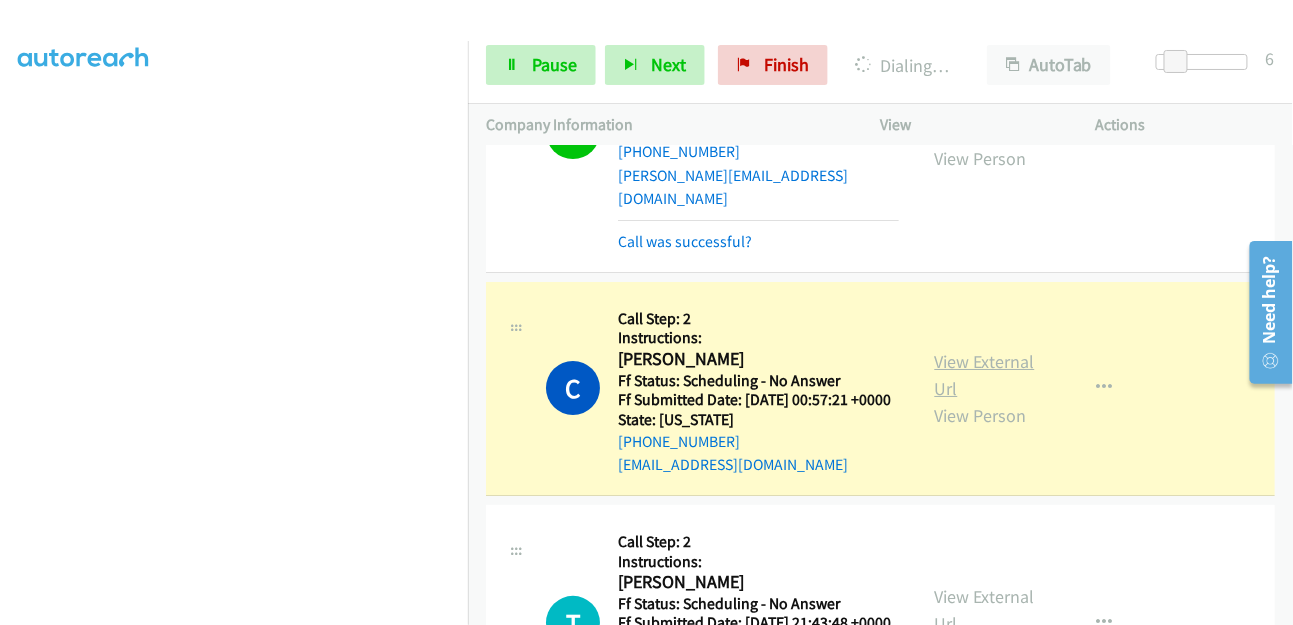 click on "View External Url" at bounding box center [985, 375] 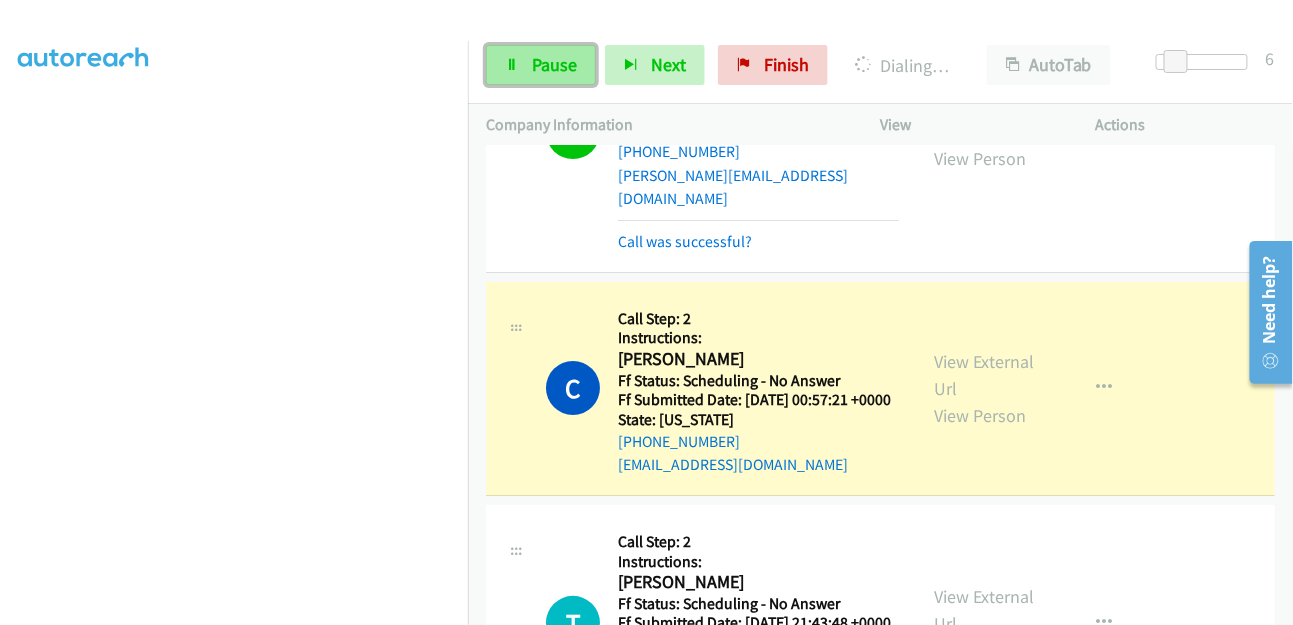 click on "Pause" at bounding box center (554, 64) 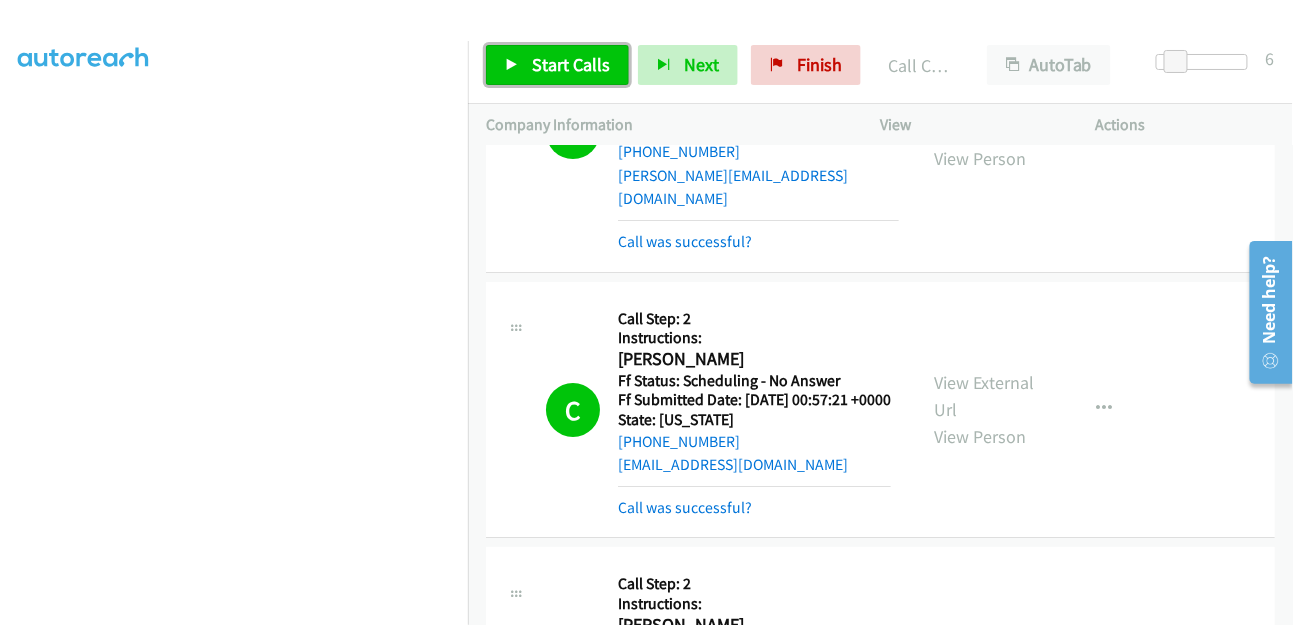 click on "Start Calls" at bounding box center [557, 65] 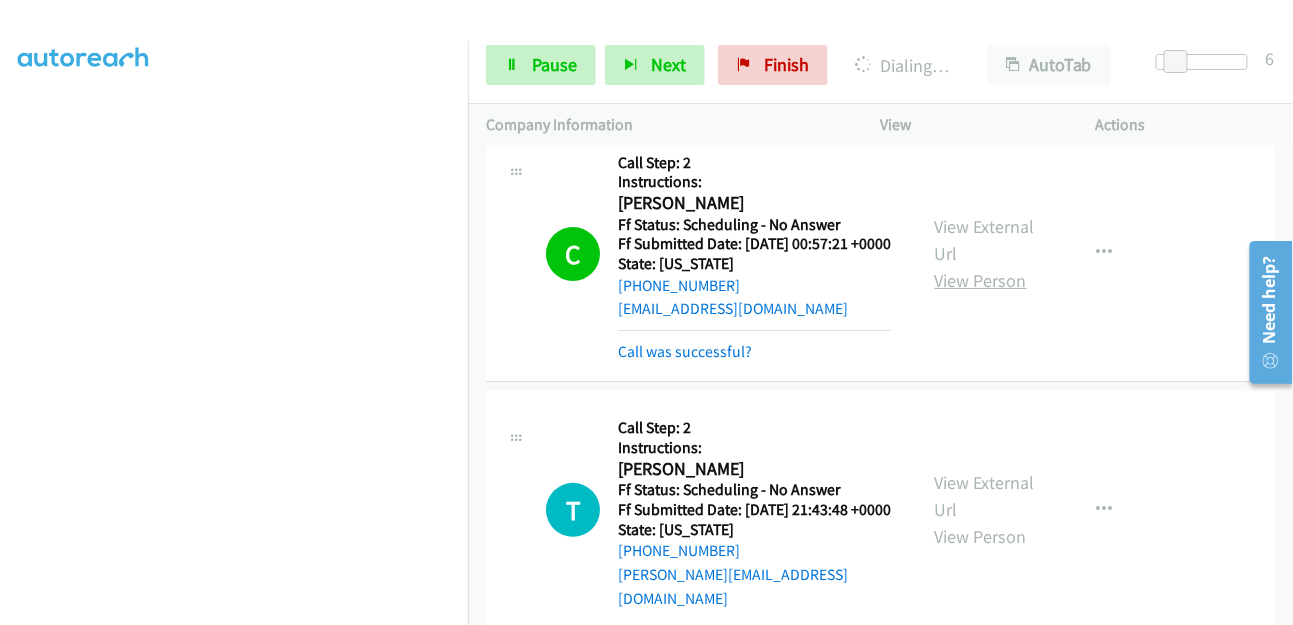 scroll, scrollTop: 2222, scrollLeft: 0, axis: vertical 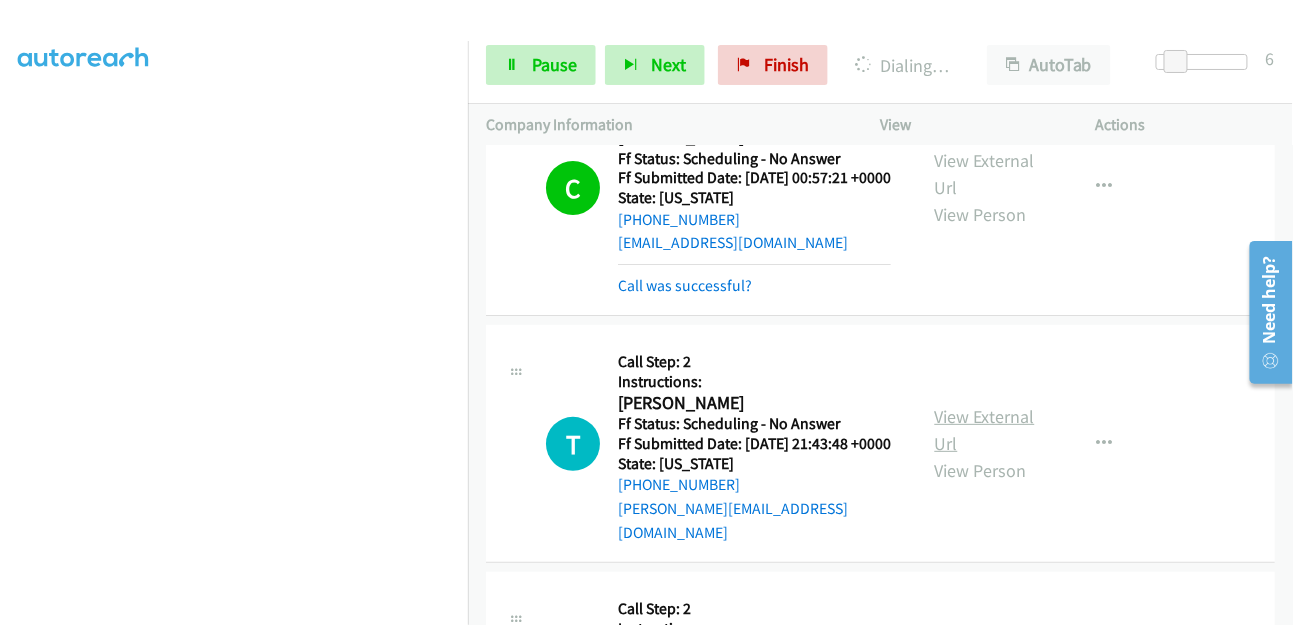 click on "View External Url" at bounding box center [985, 430] 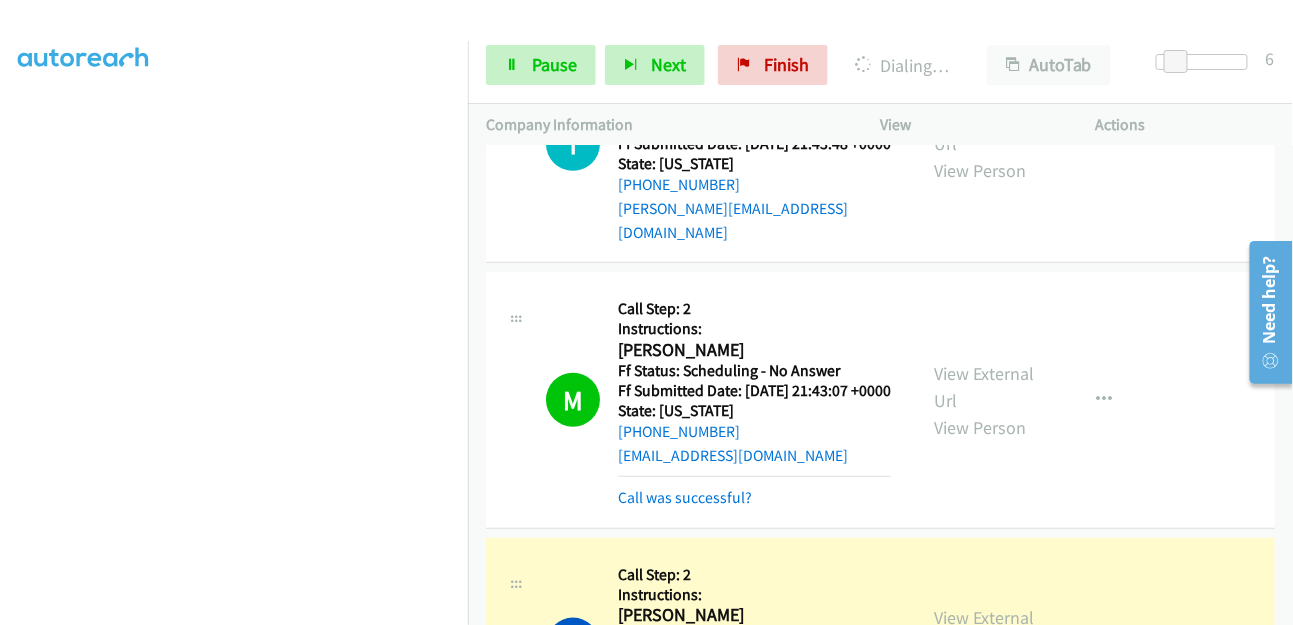 scroll, scrollTop: 2555, scrollLeft: 0, axis: vertical 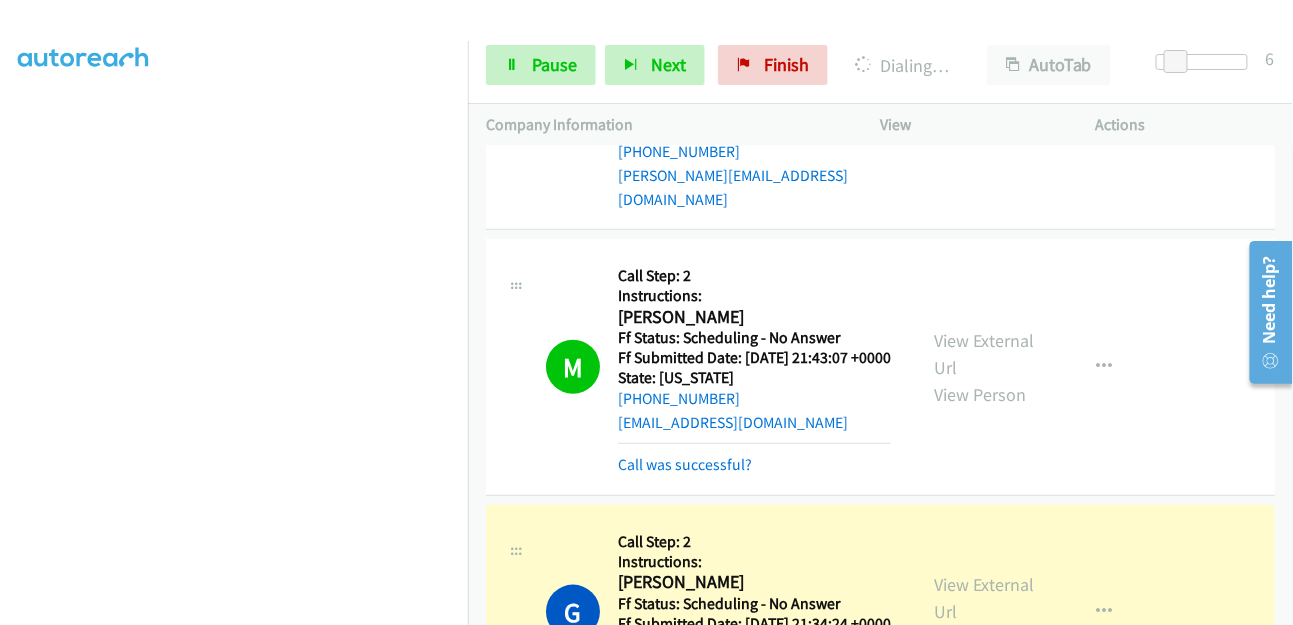 click on "View External Url
View Person
View External Url
Email
Schedule/Manage Callback
Skip Call
Add to do not call list" at bounding box center (1033, 367) 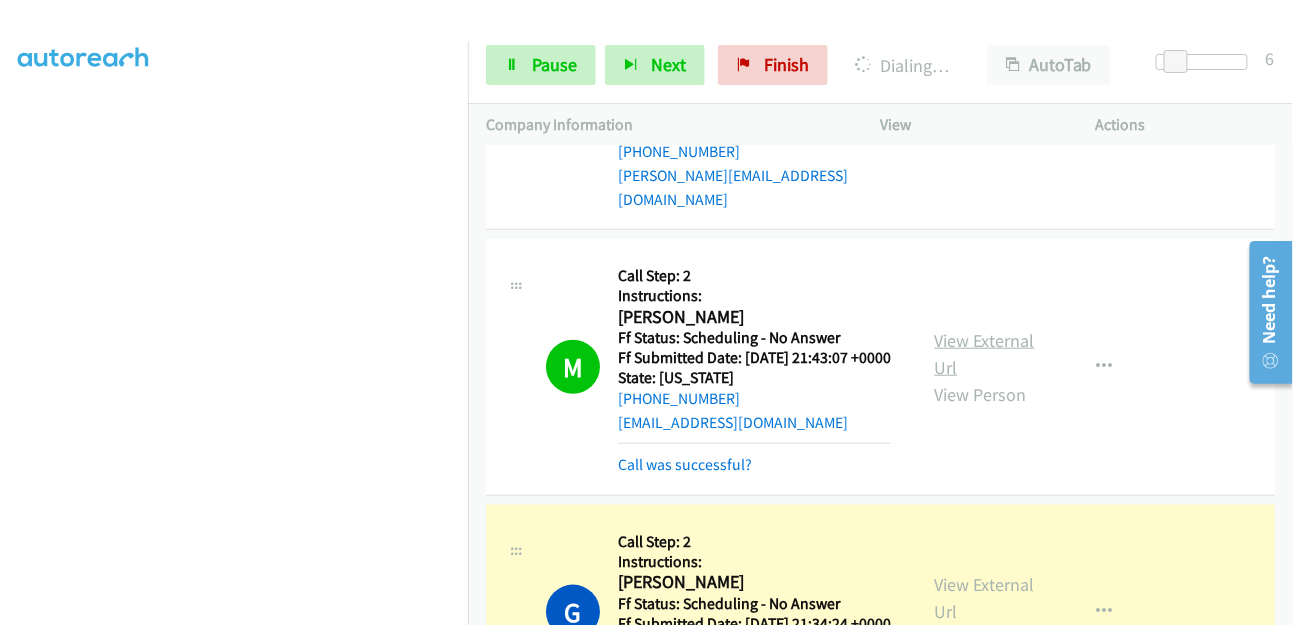 click on "View External Url" at bounding box center (985, 354) 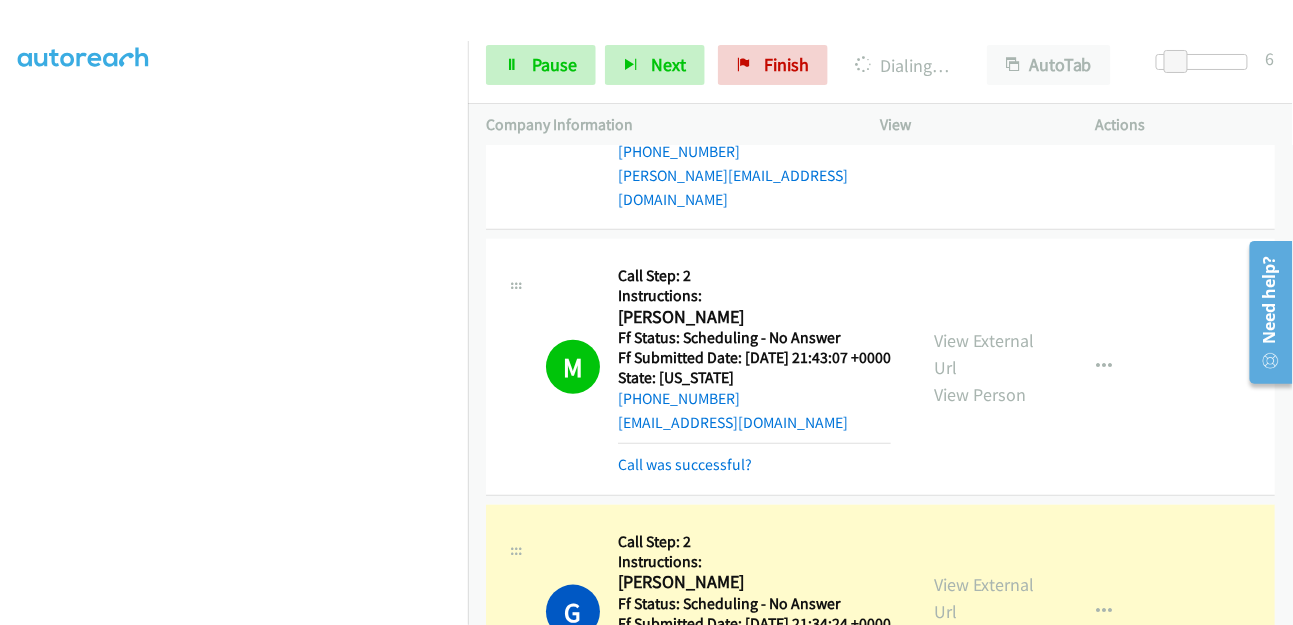 scroll, scrollTop: 2777, scrollLeft: 0, axis: vertical 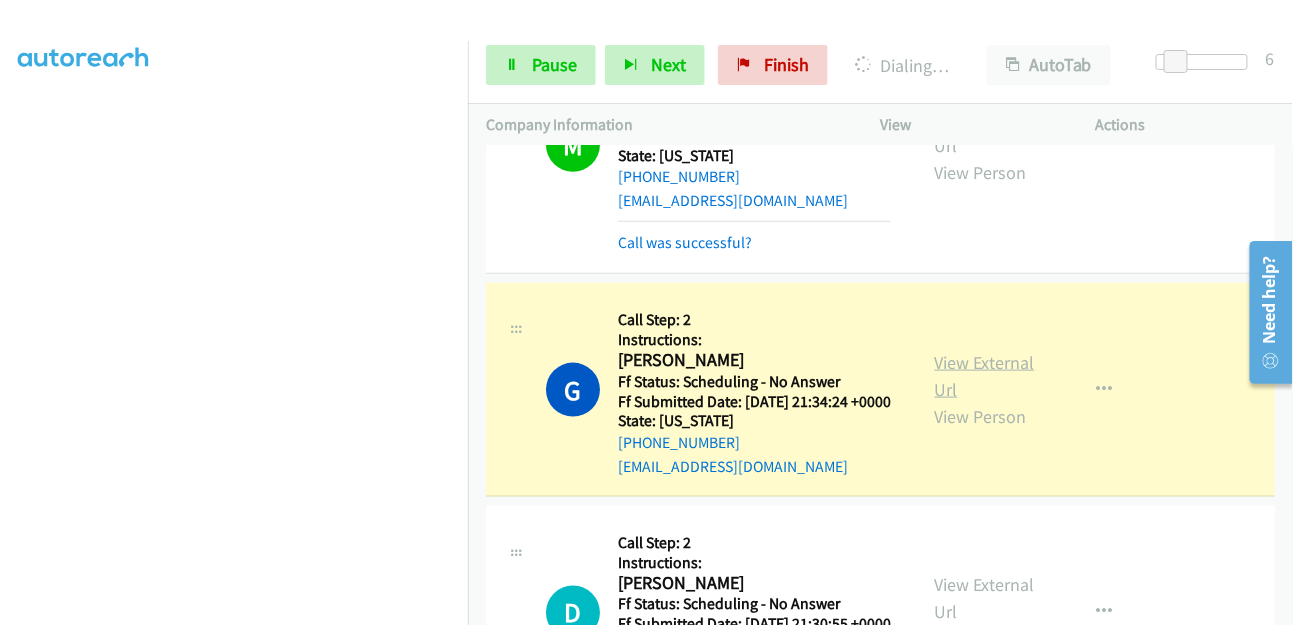 click on "View External Url" at bounding box center (985, 376) 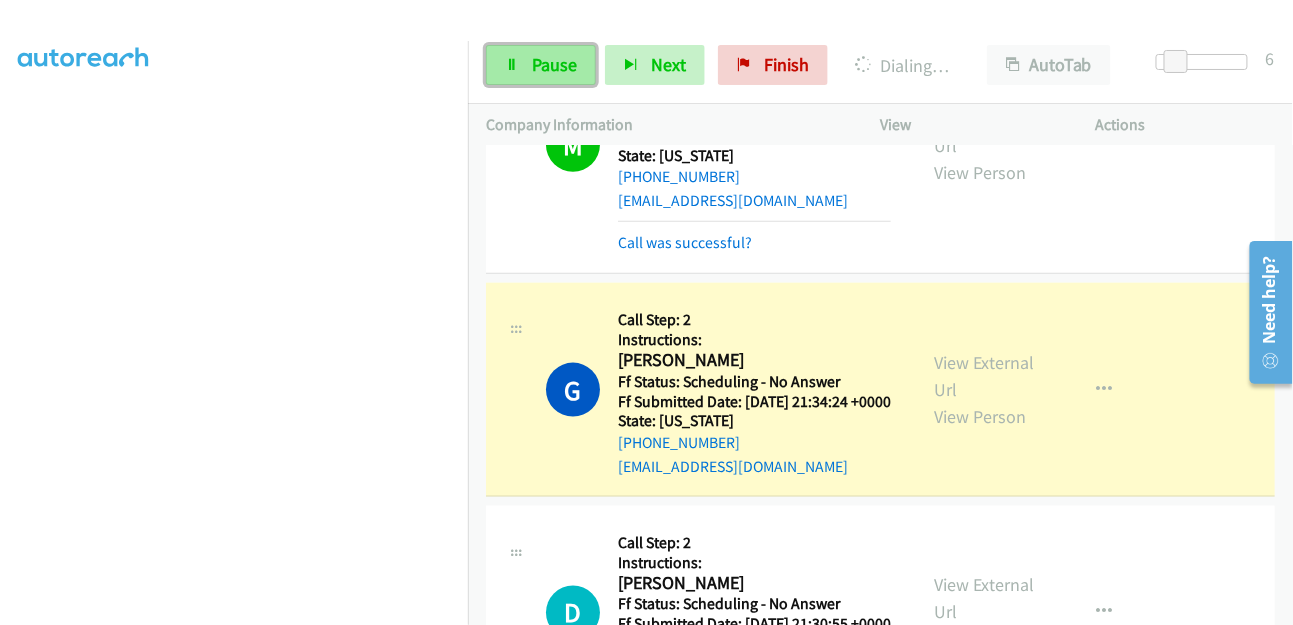 click on "Pause" at bounding box center [554, 64] 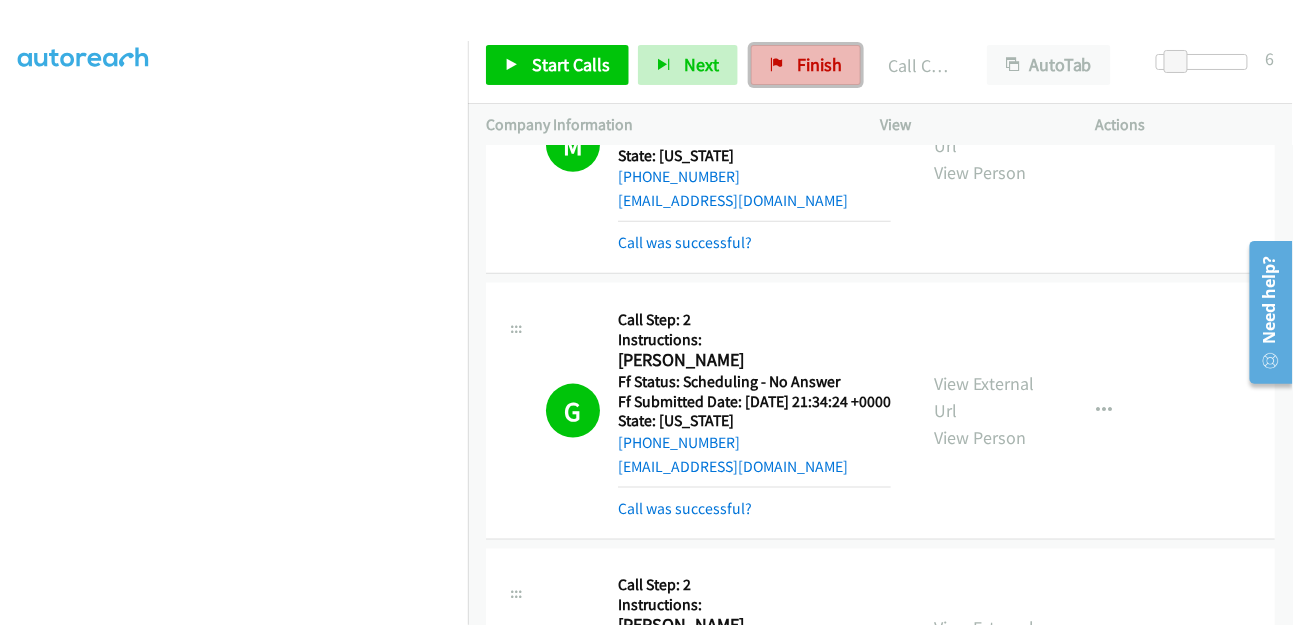 click on "Finish" at bounding box center (806, 65) 